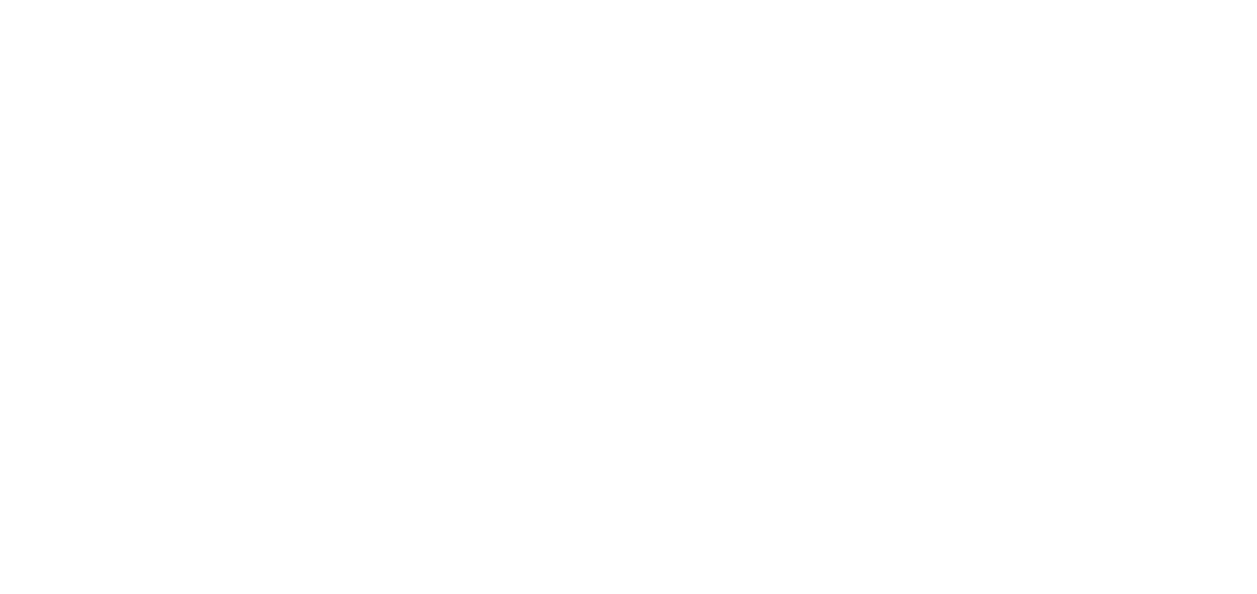 scroll, scrollTop: 0, scrollLeft: 0, axis: both 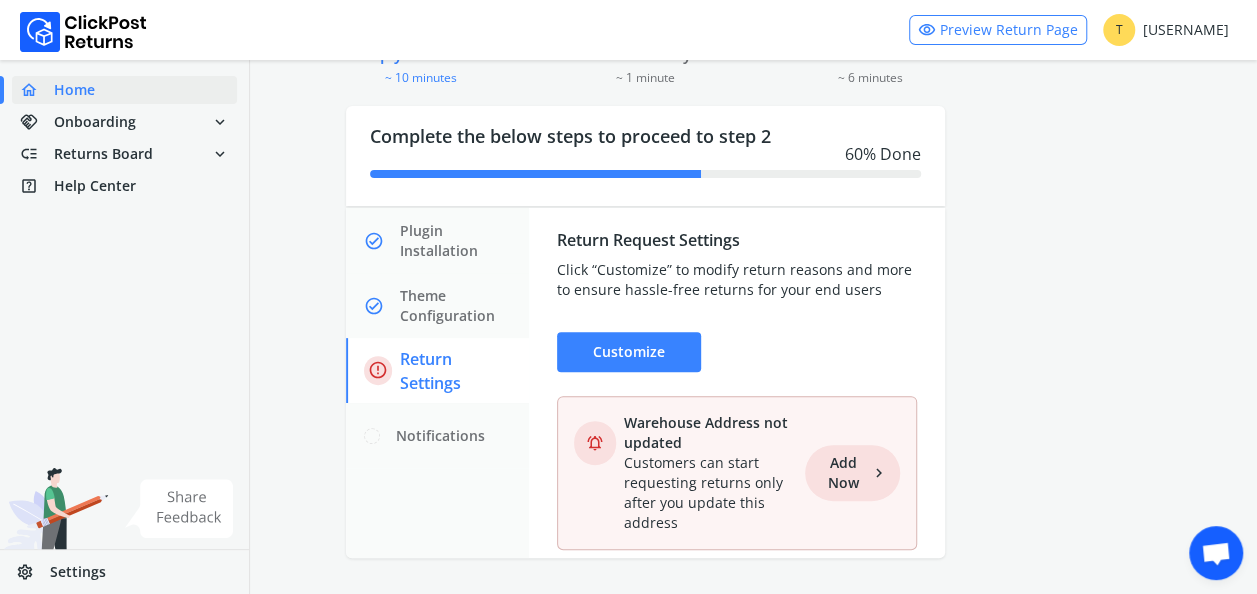 click on "Add Now chevron_right" at bounding box center [852, 473] 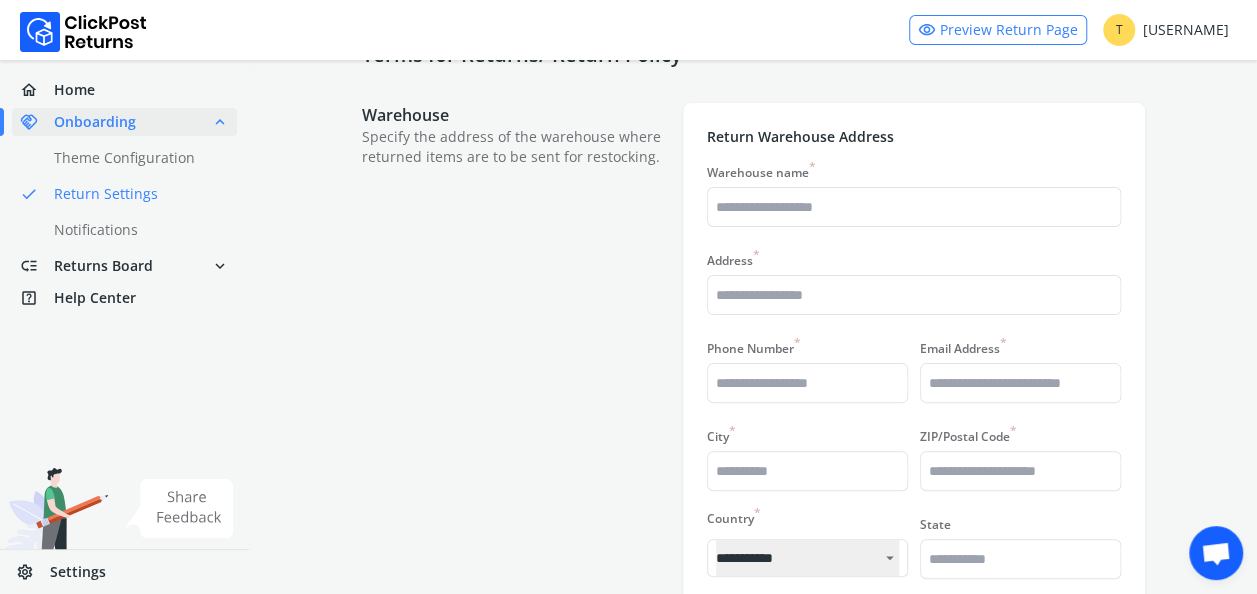 scroll, scrollTop: 82, scrollLeft: 0, axis: vertical 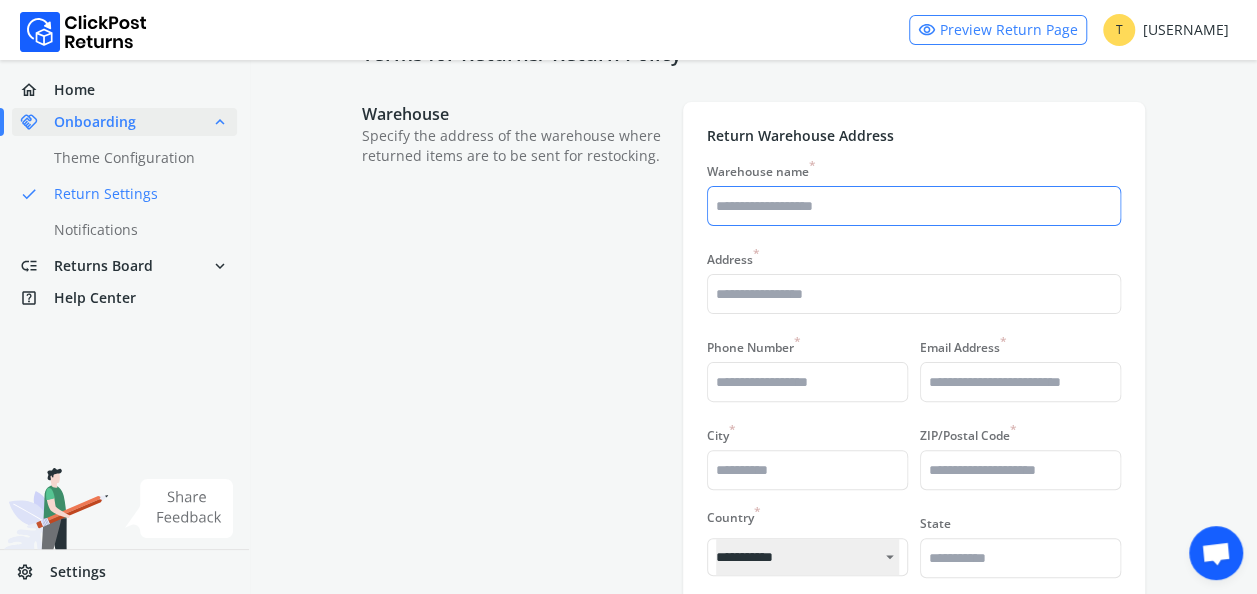 drag, startPoint x: 819, startPoint y: 179, endPoint x: 818, endPoint y: 205, distance: 26.019224 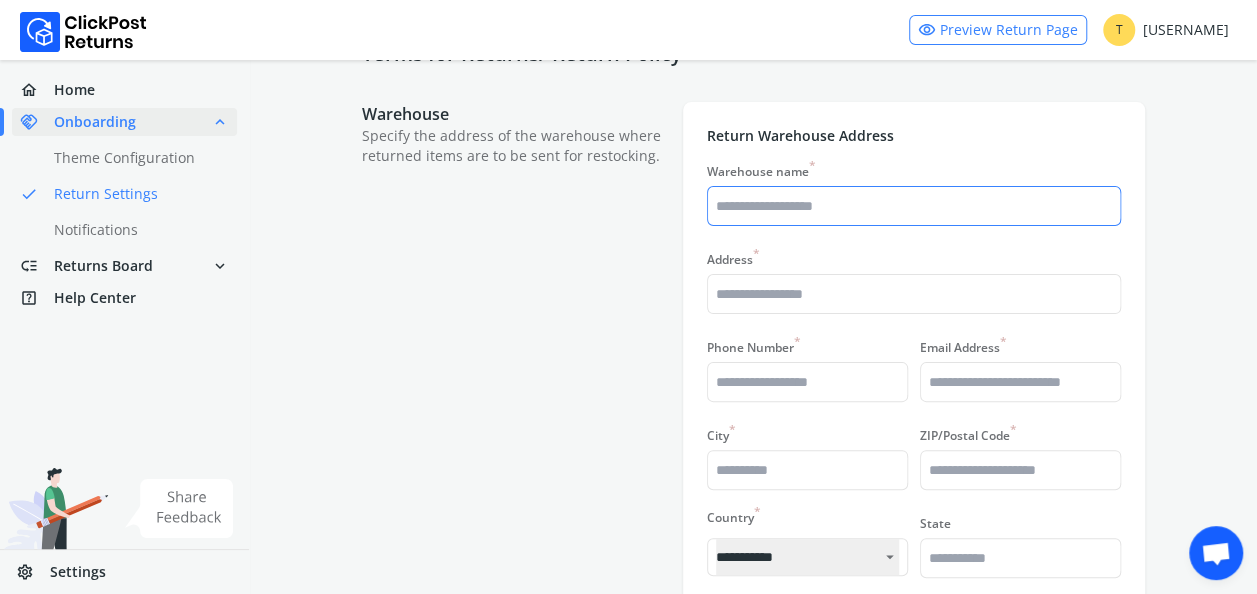 click on "Warehouse name *" at bounding box center [914, 206] 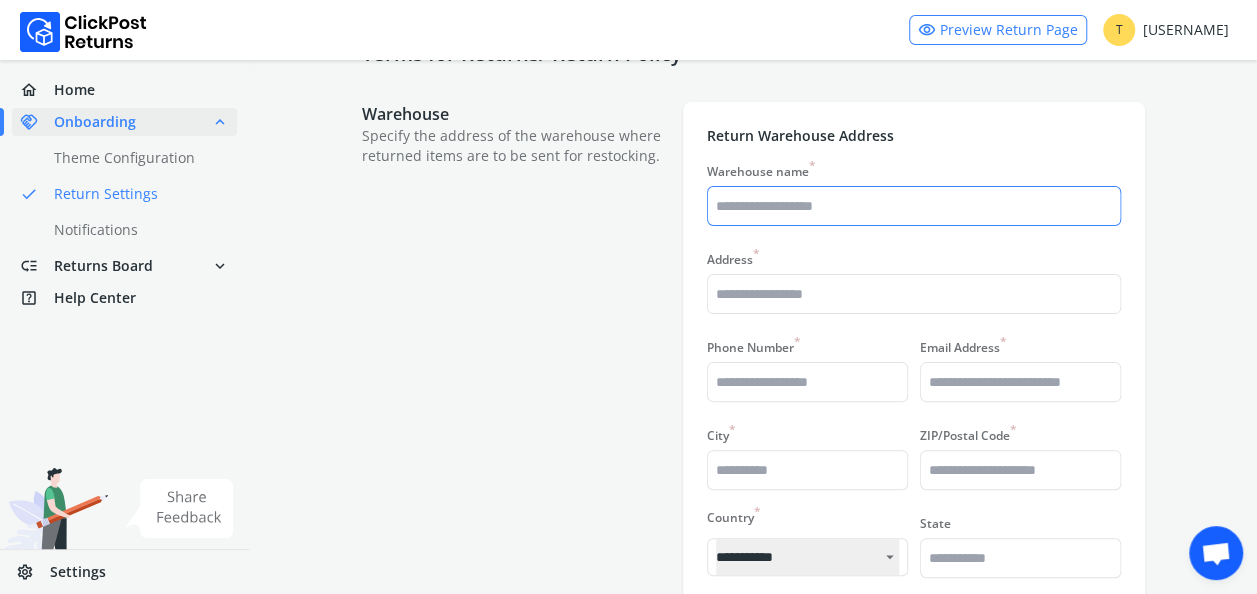 type on "**********" 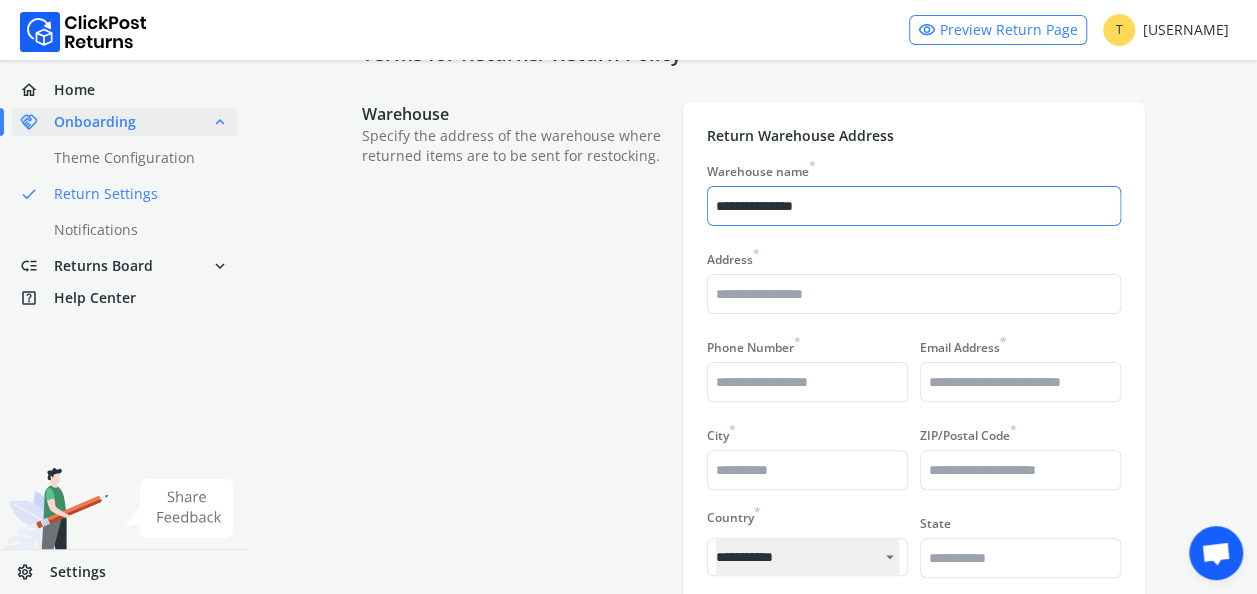 type on "**********" 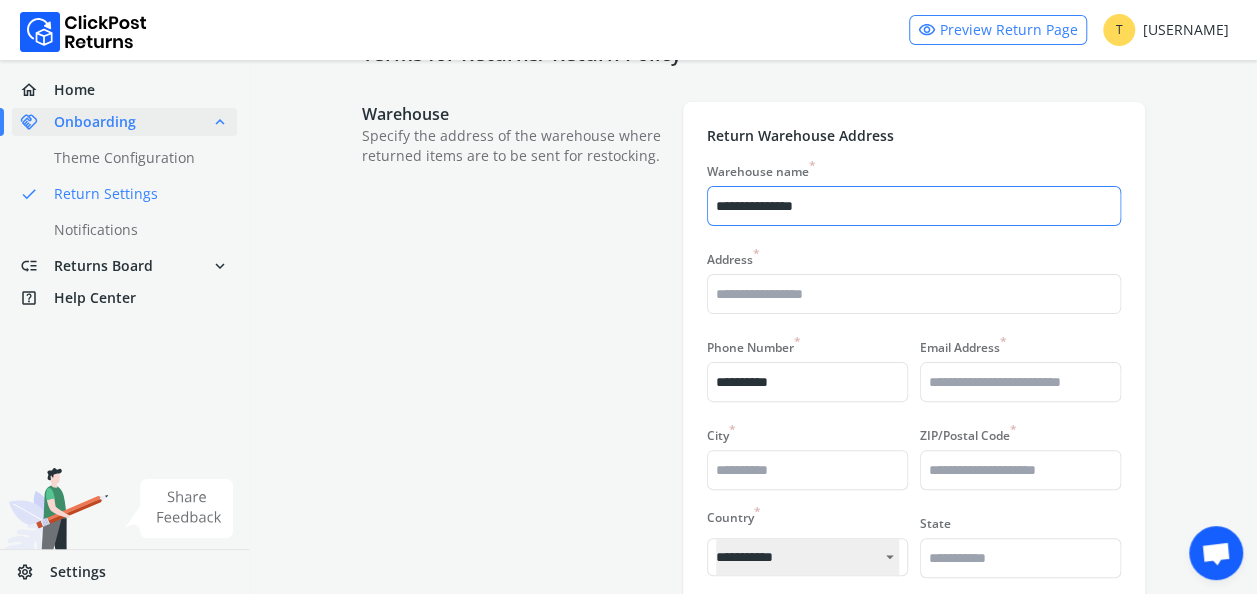 type on "**********" 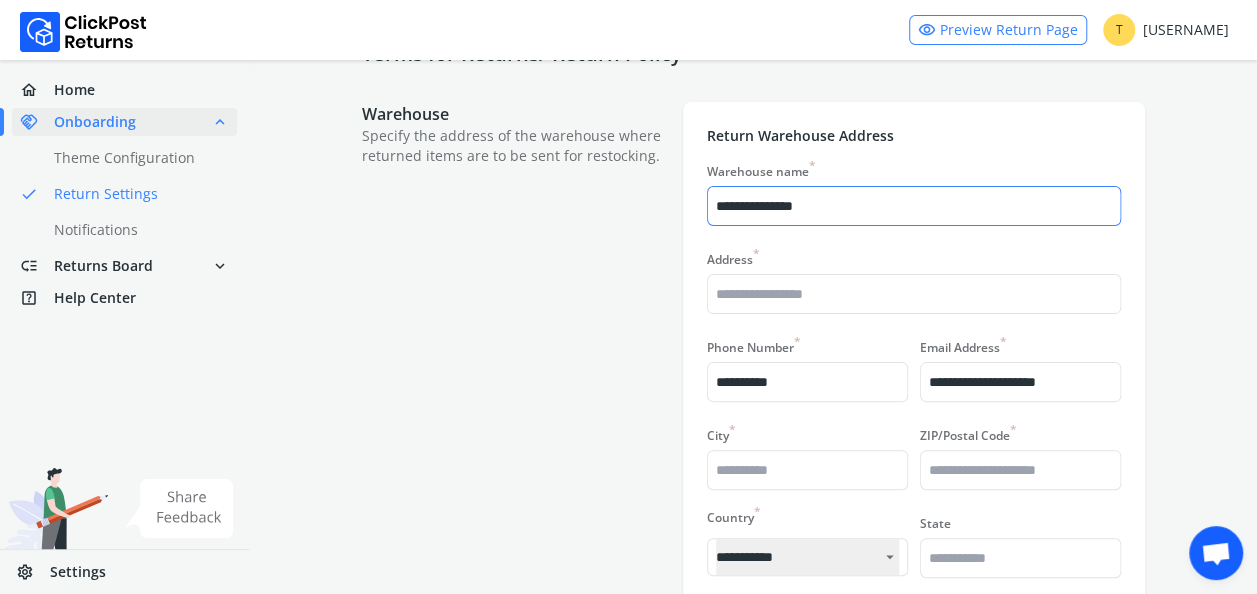 type on "*******" 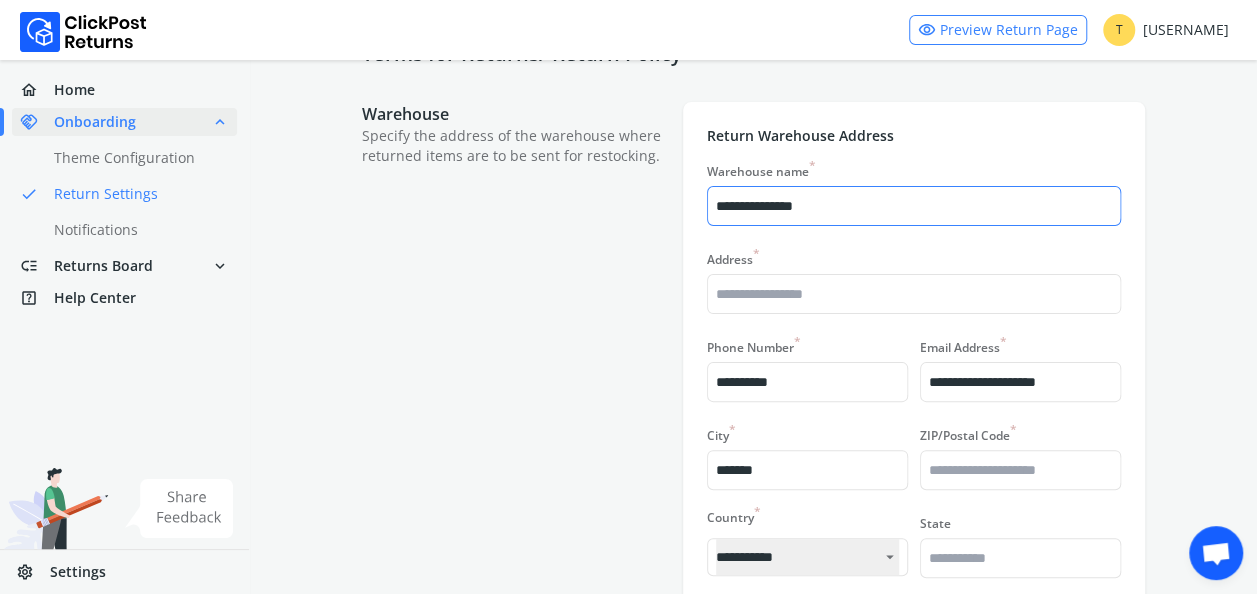 type on "*****" 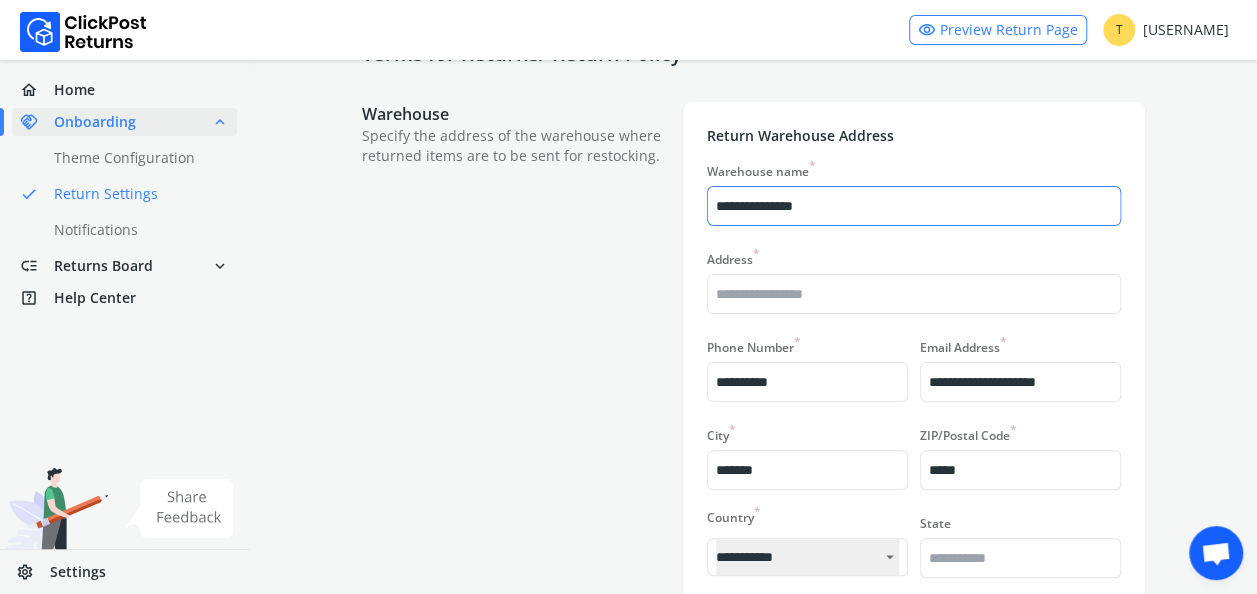 select on "**" 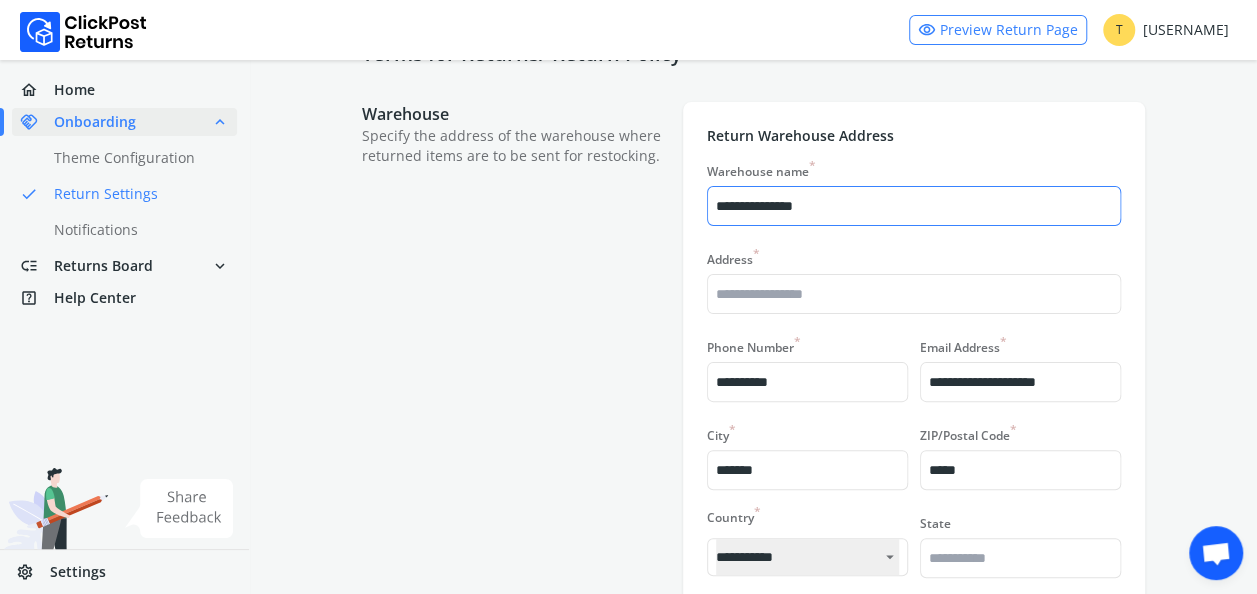 type on "******" 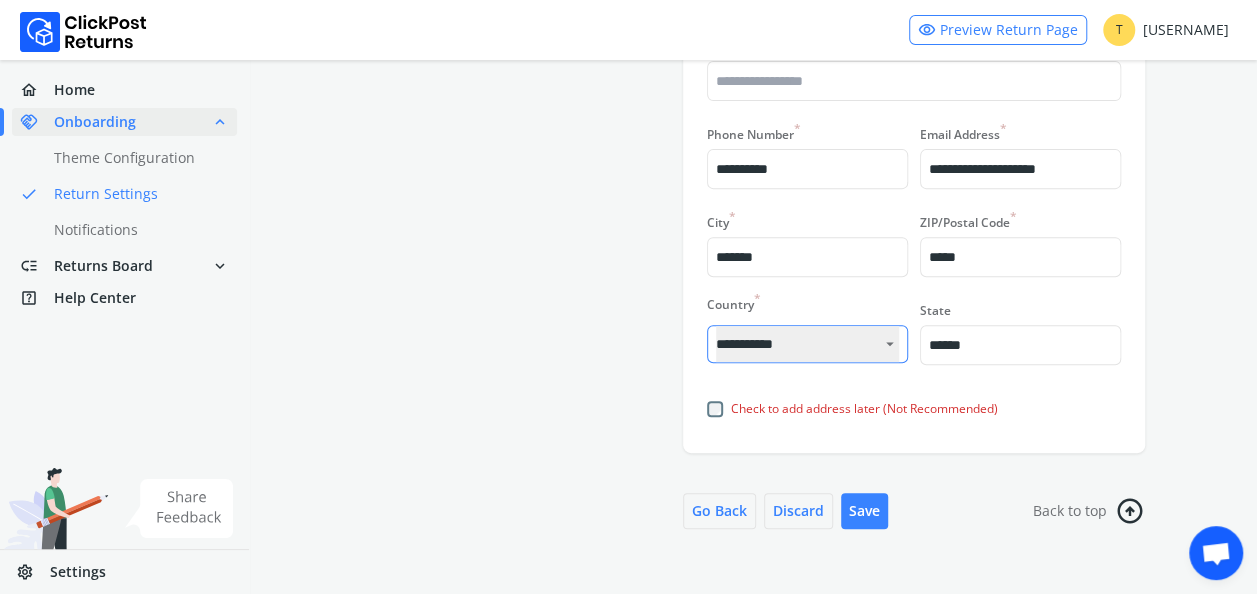 scroll, scrollTop: 302, scrollLeft: 0, axis: vertical 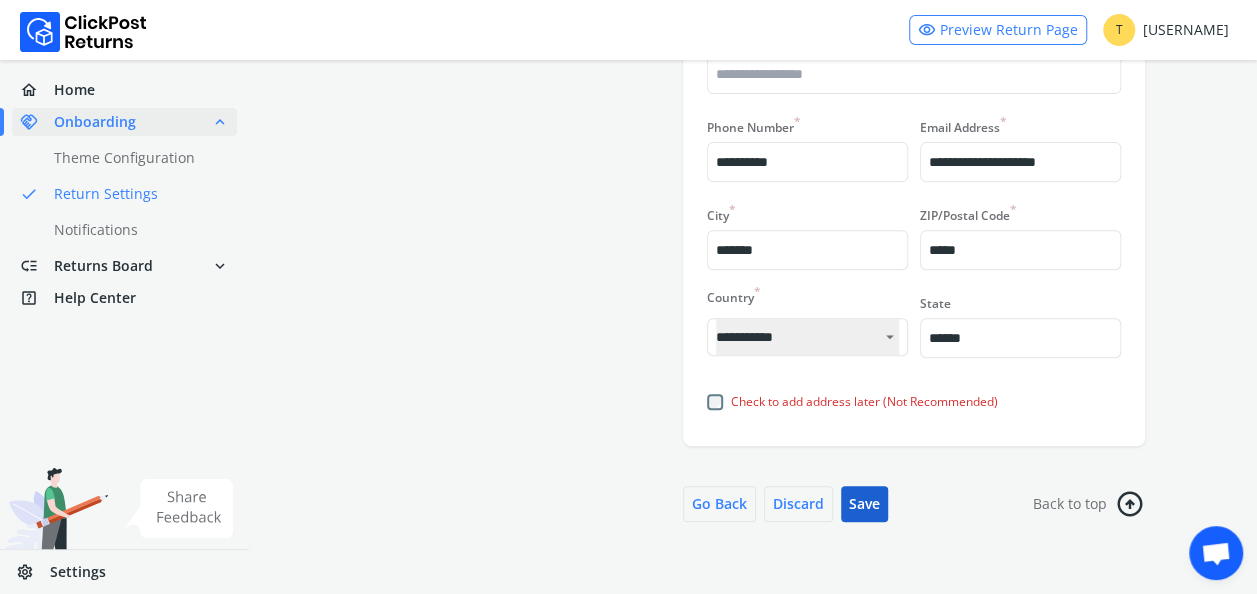 click on "Save" at bounding box center [864, 504] 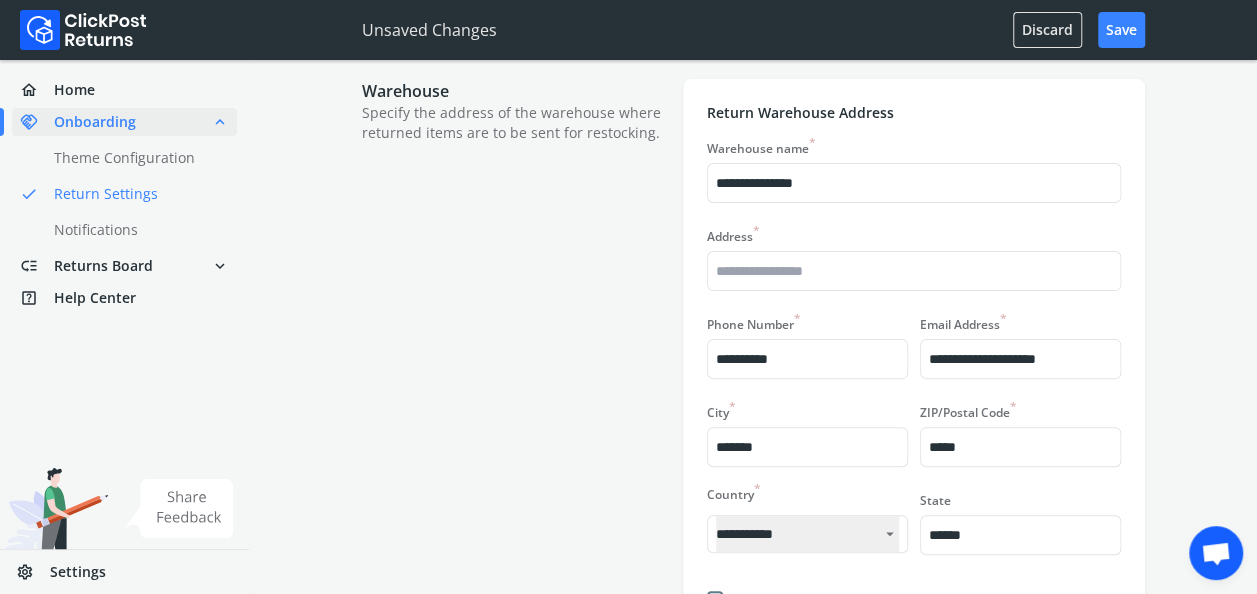 scroll, scrollTop: 104, scrollLeft: 0, axis: vertical 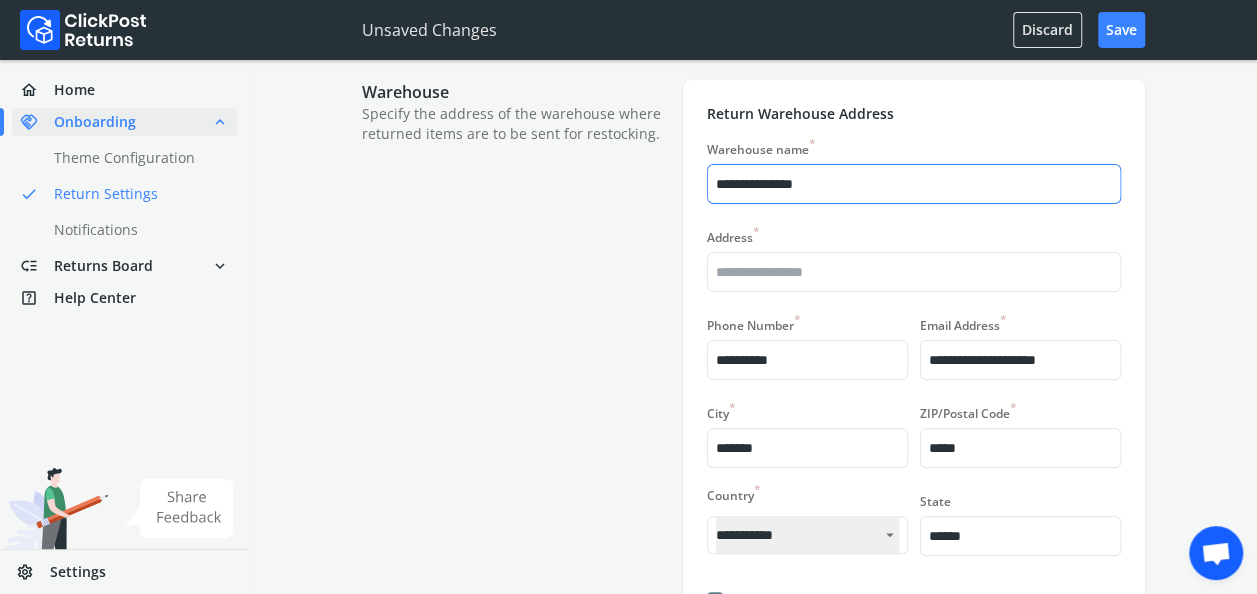 click on "**********" at bounding box center [914, 184] 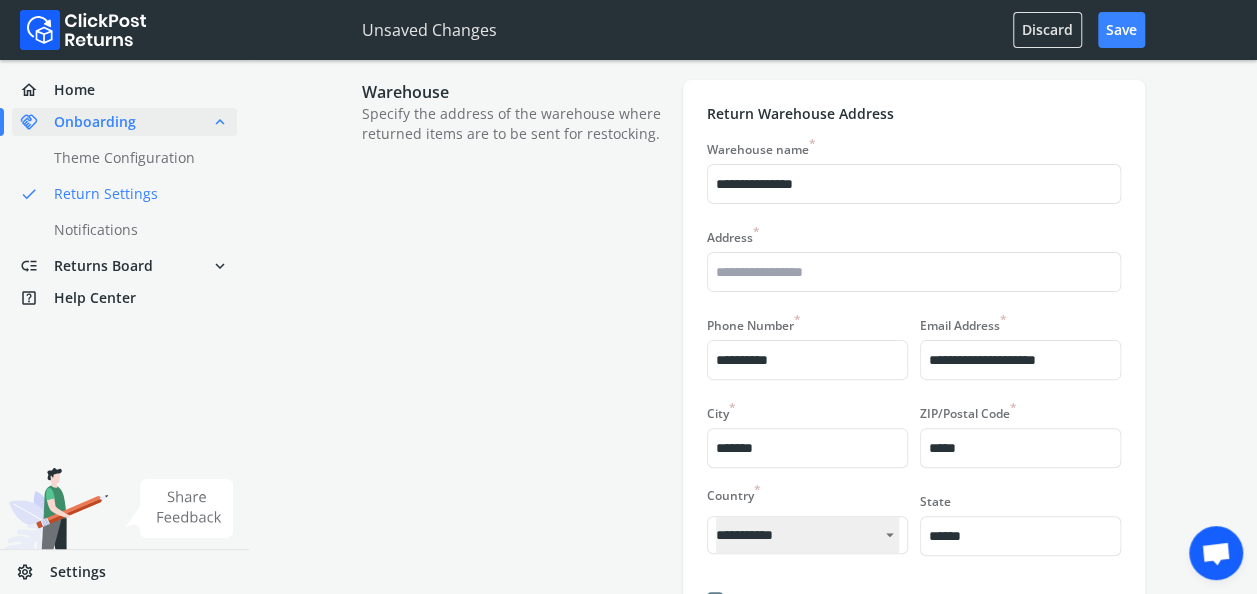 drag, startPoint x: 831, startPoint y: 184, endPoint x: 686, endPoint y: 155, distance: 147.87157 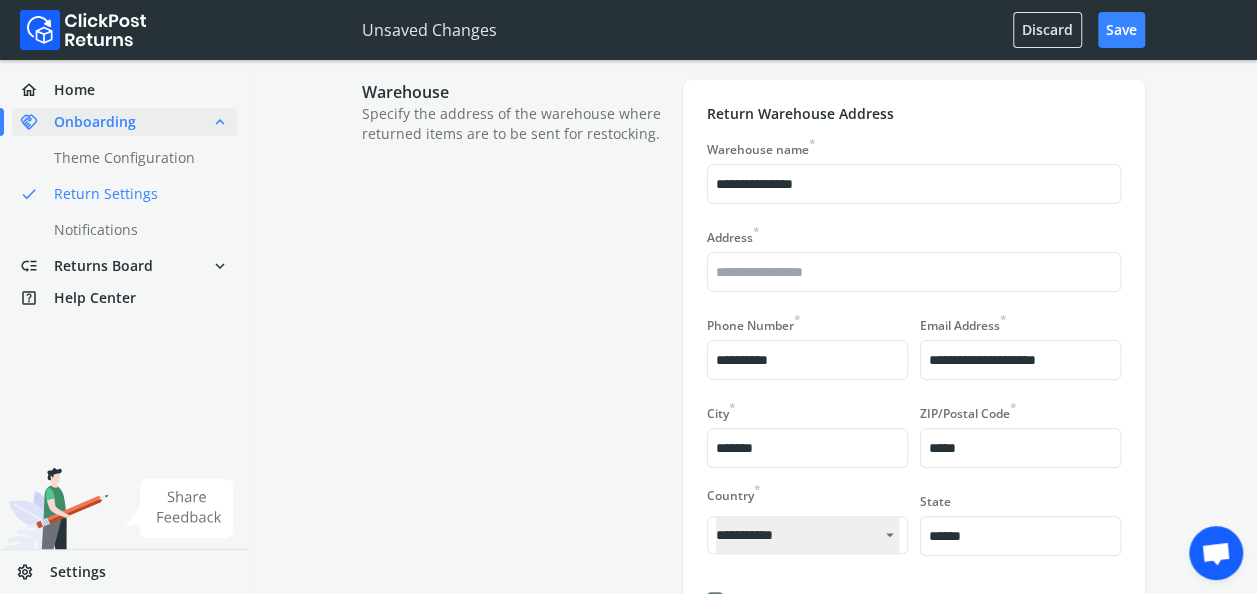 click on "**********" at bounding box center [914, 362] 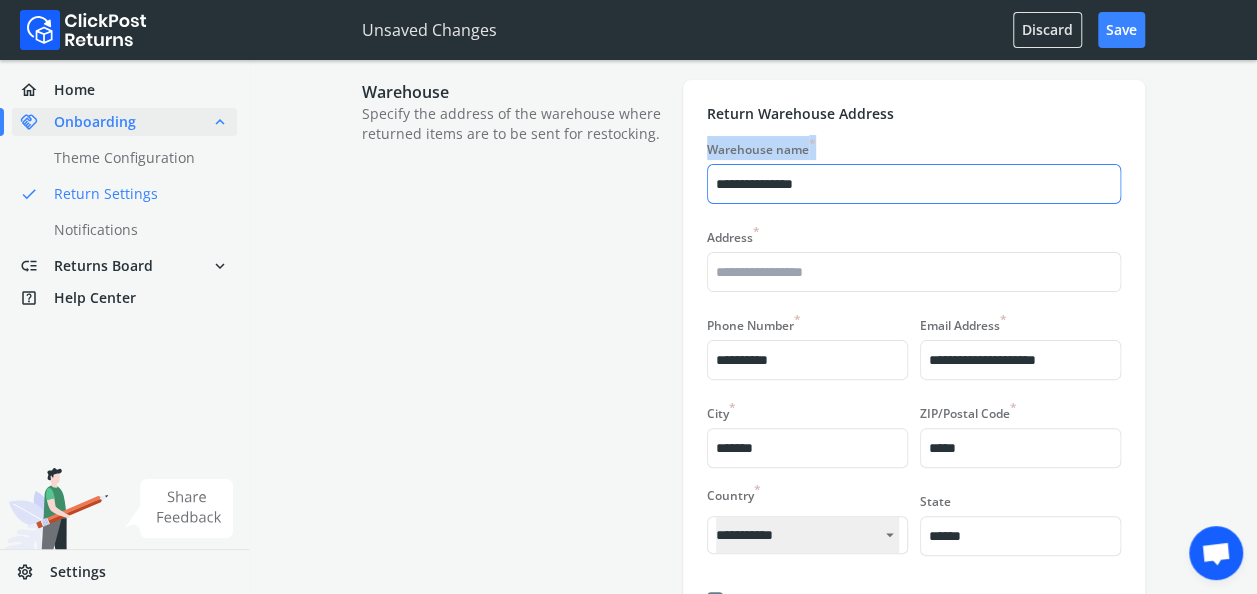 copy on "Warehouse name *" 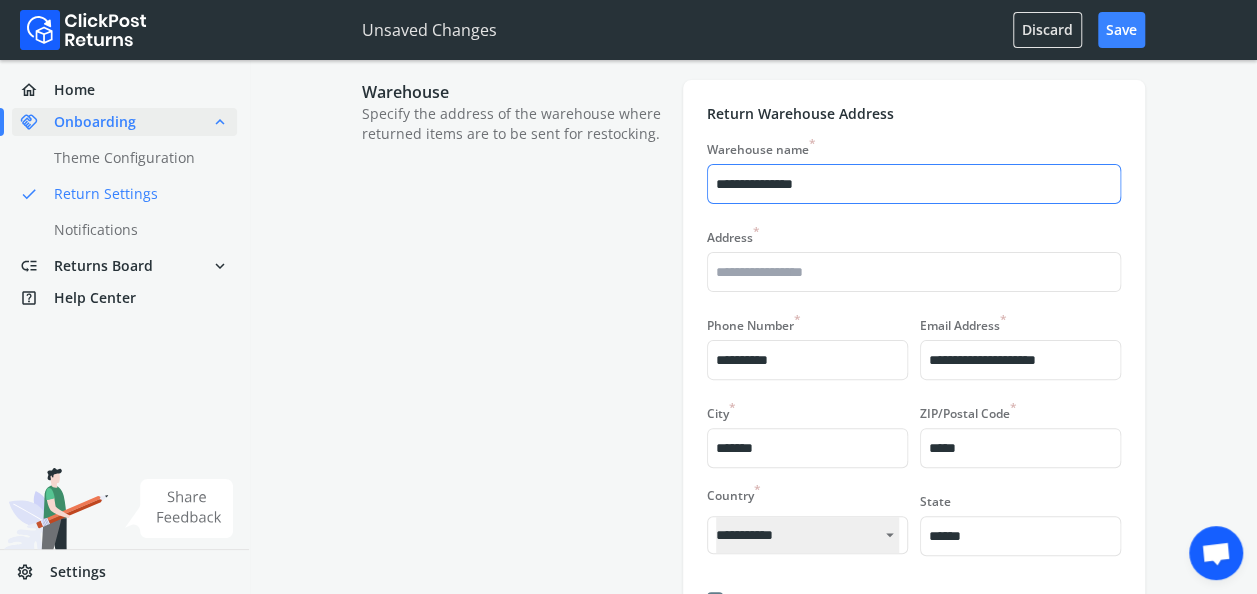 click on "**********" at bounding box center [914, 184] 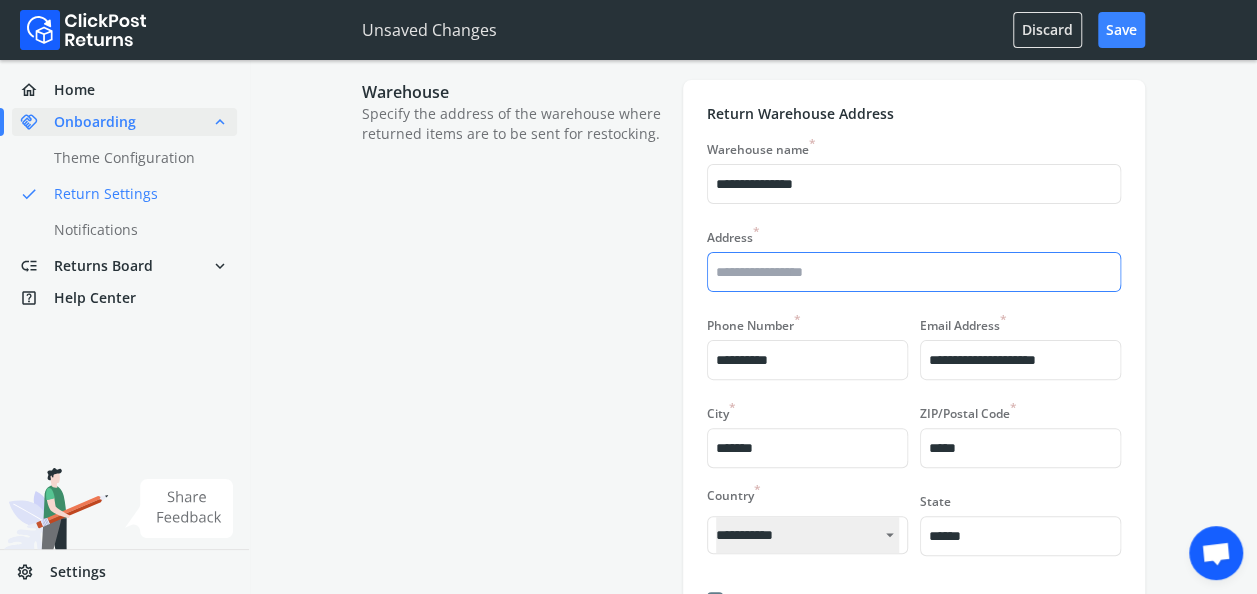 click on "Address *" at bounding box center [914, 272] 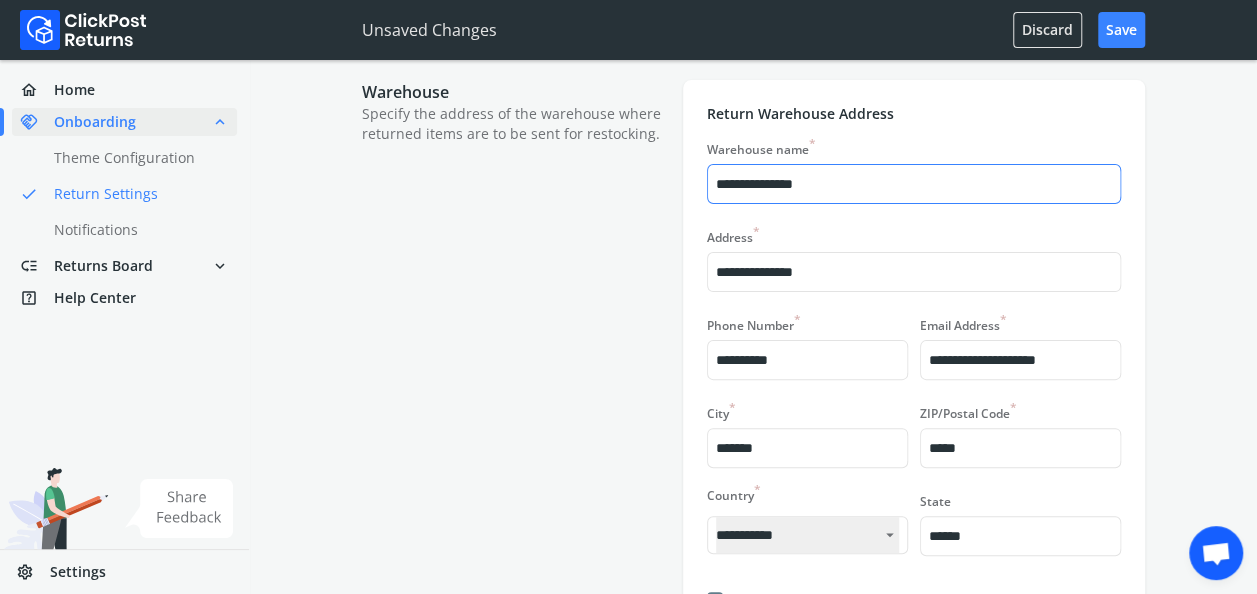 type on "**********" 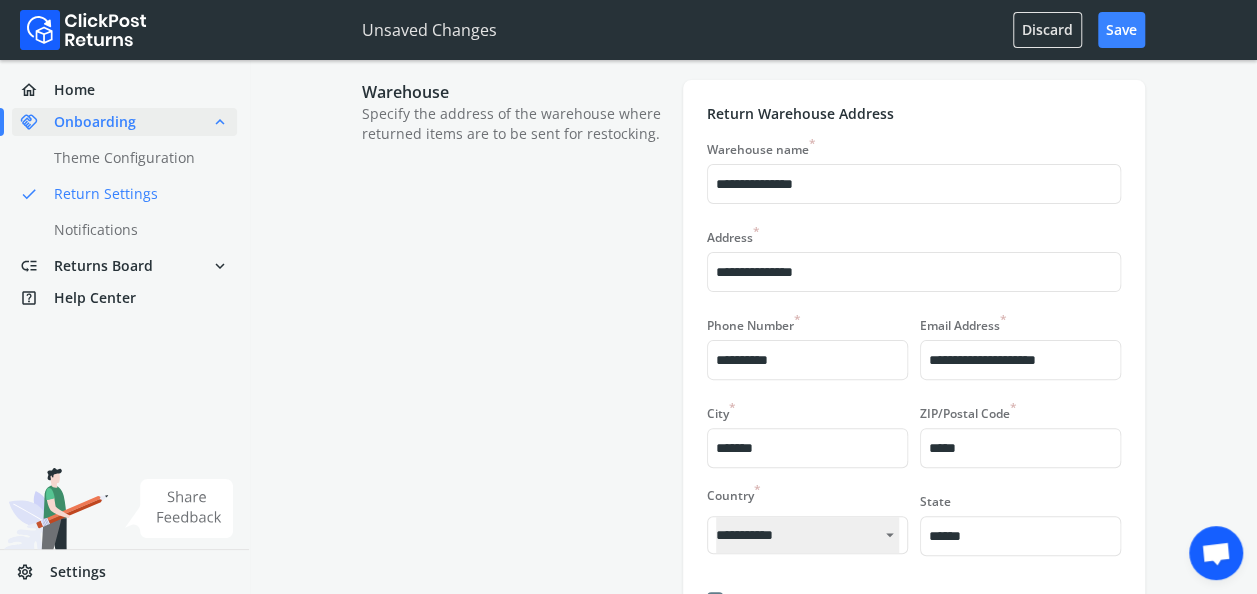 drag, startPoint x: 850, startPoint y: 184, endPoint x: 682, endPoint y: 166, distance: 168.96153 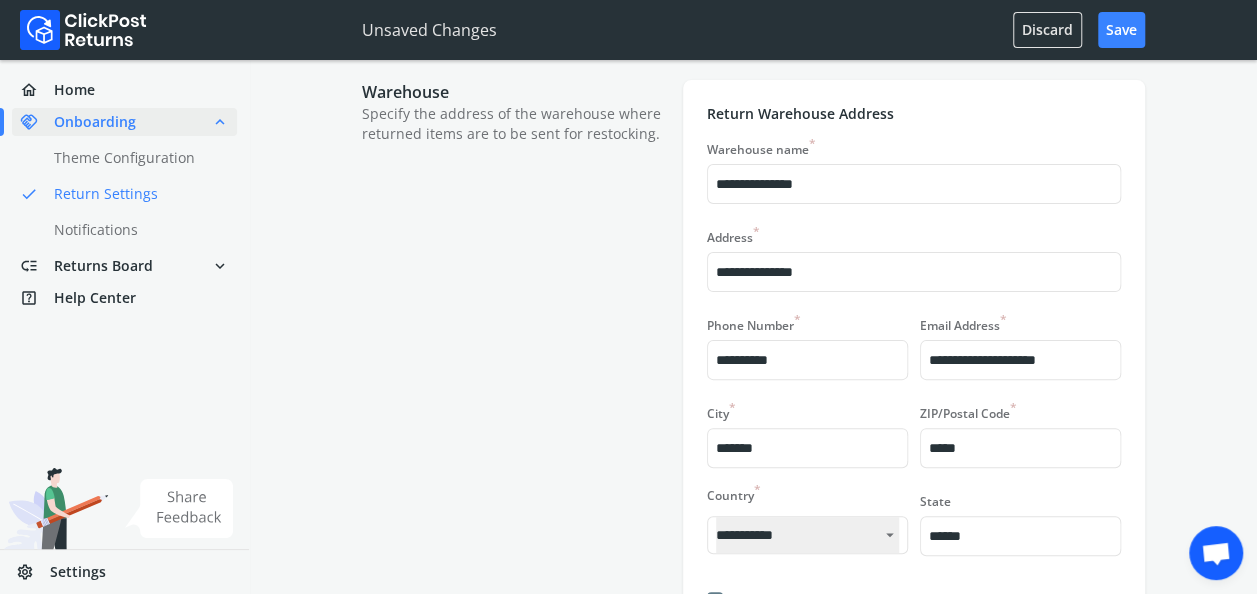 click on "**********" at bounding box center [914, 362] 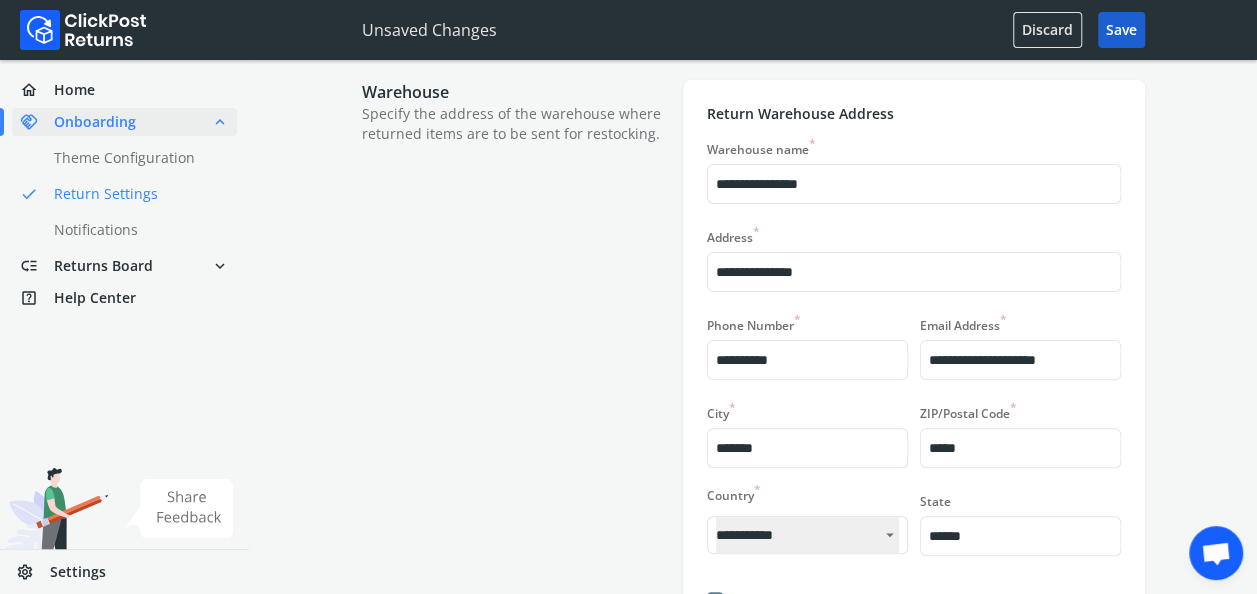 type on "**********" 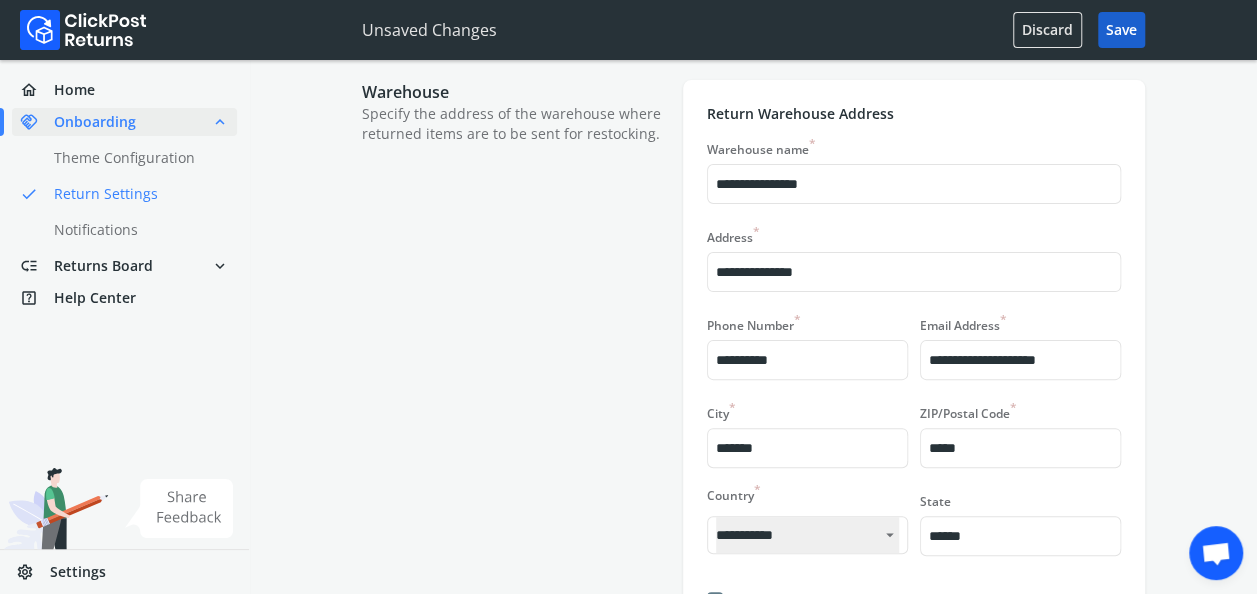 click on "Save" at bounding box center [1121, 30] 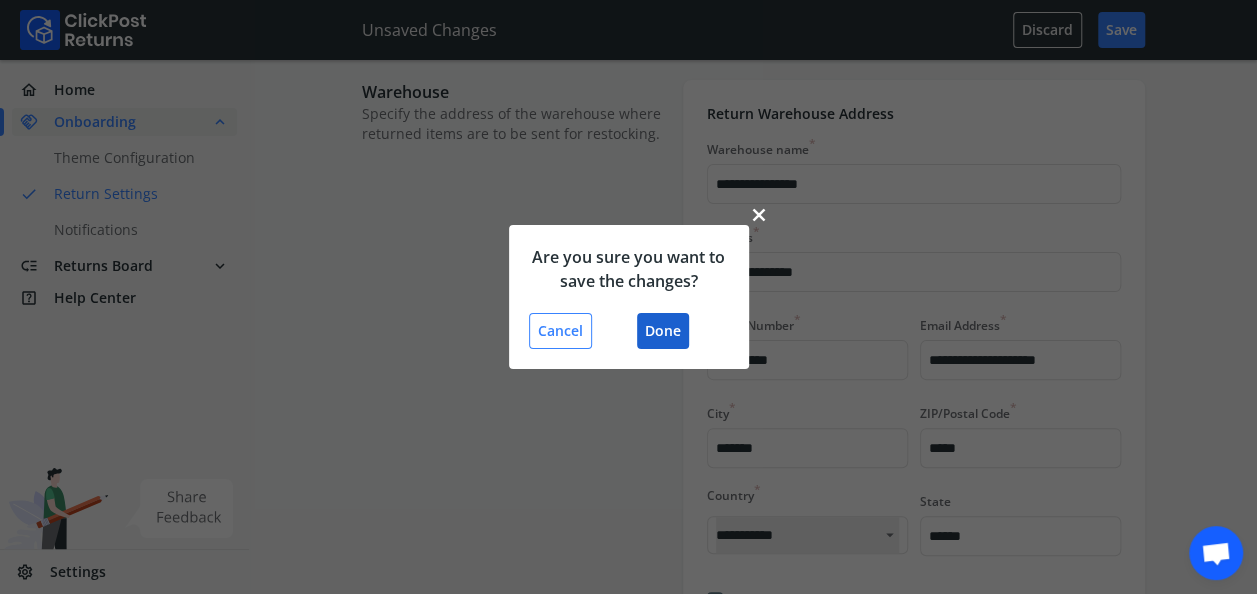 click on "Done" at bounding box center (663, 331) 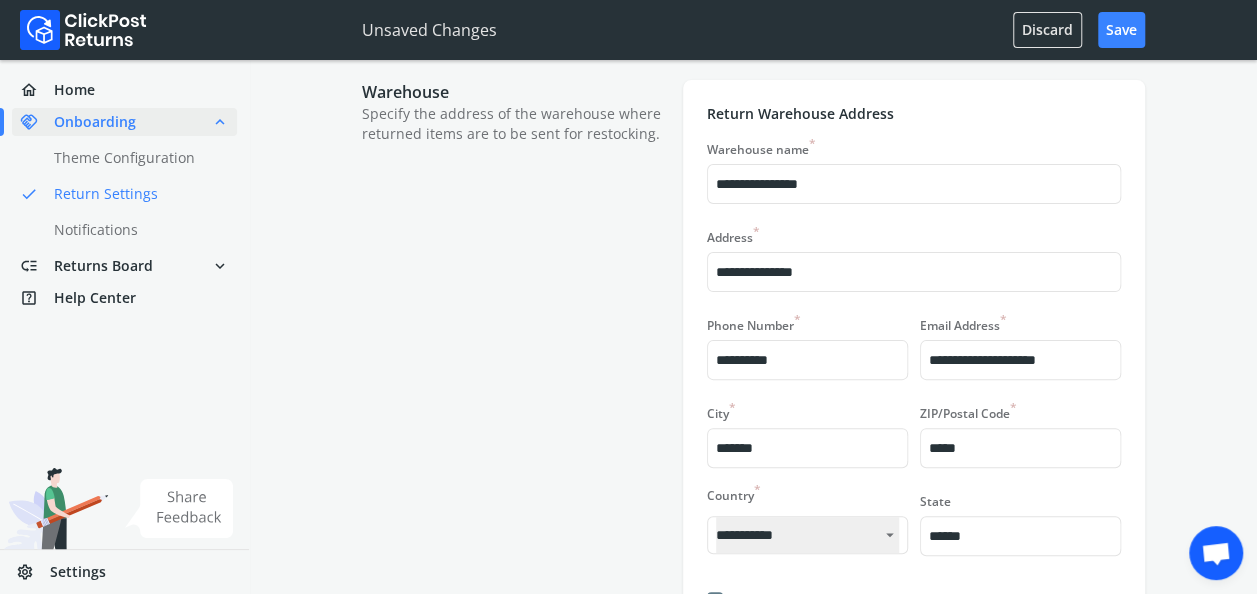 scroll, scrollTop: 302, scrollLeft: 0, axis: vertical 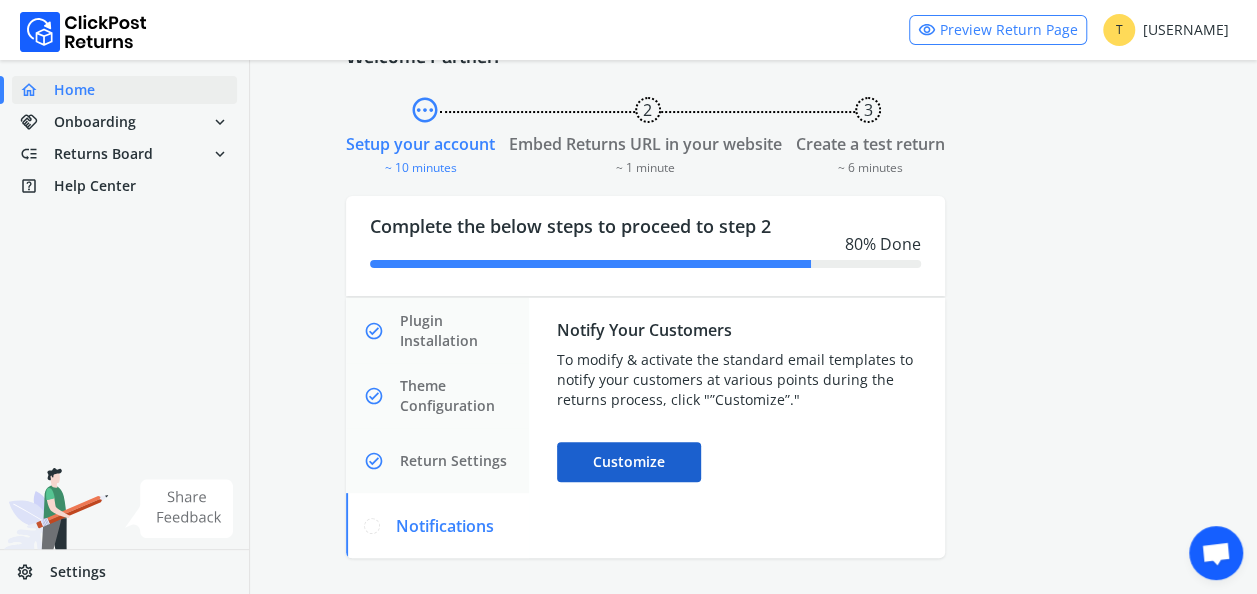 click on "Customize" at bounding box center [629, 462] 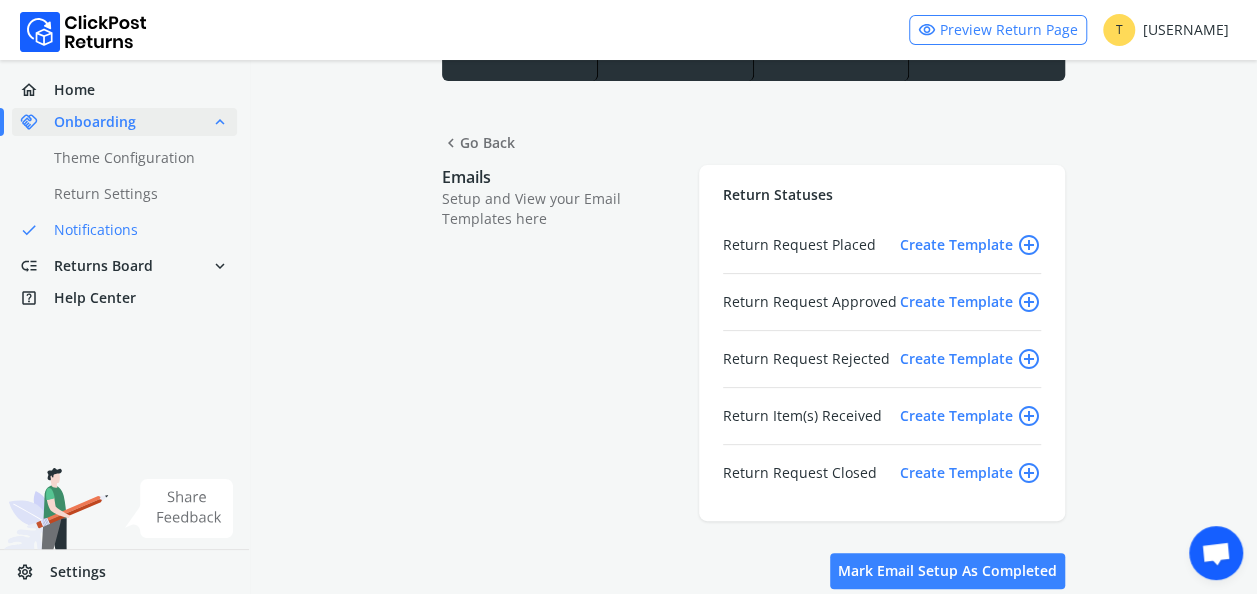 scroll, scrollTop: 130, scrollLeft: 0, axis: vertical 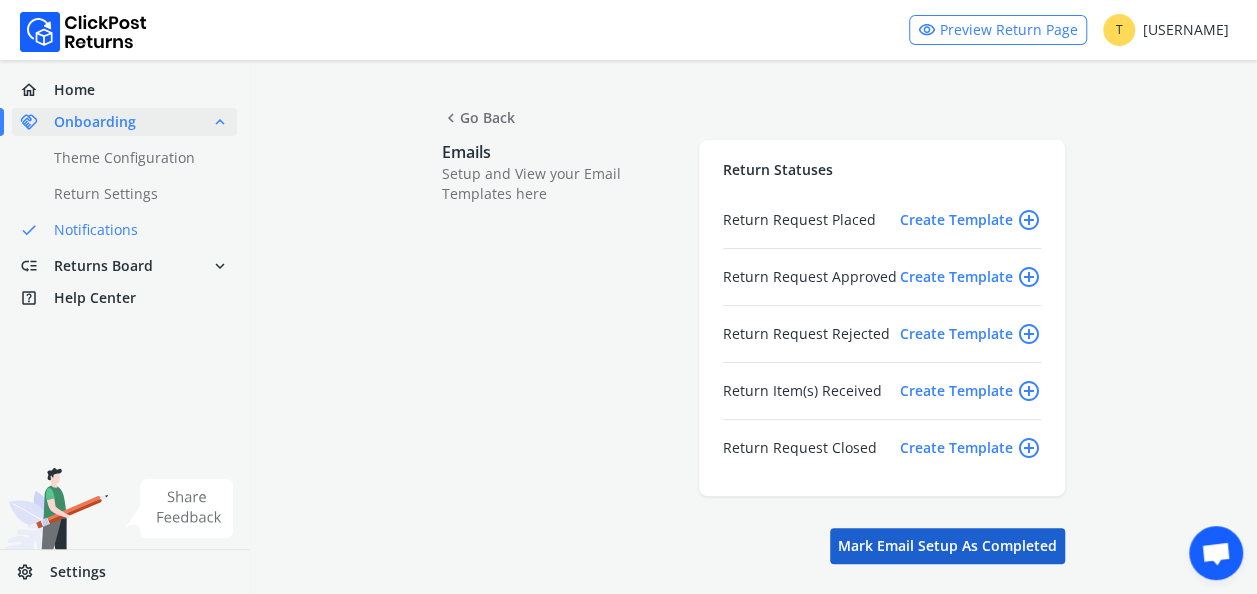 click on "Mark Email setup as completed" at bounding box center [947, 546] 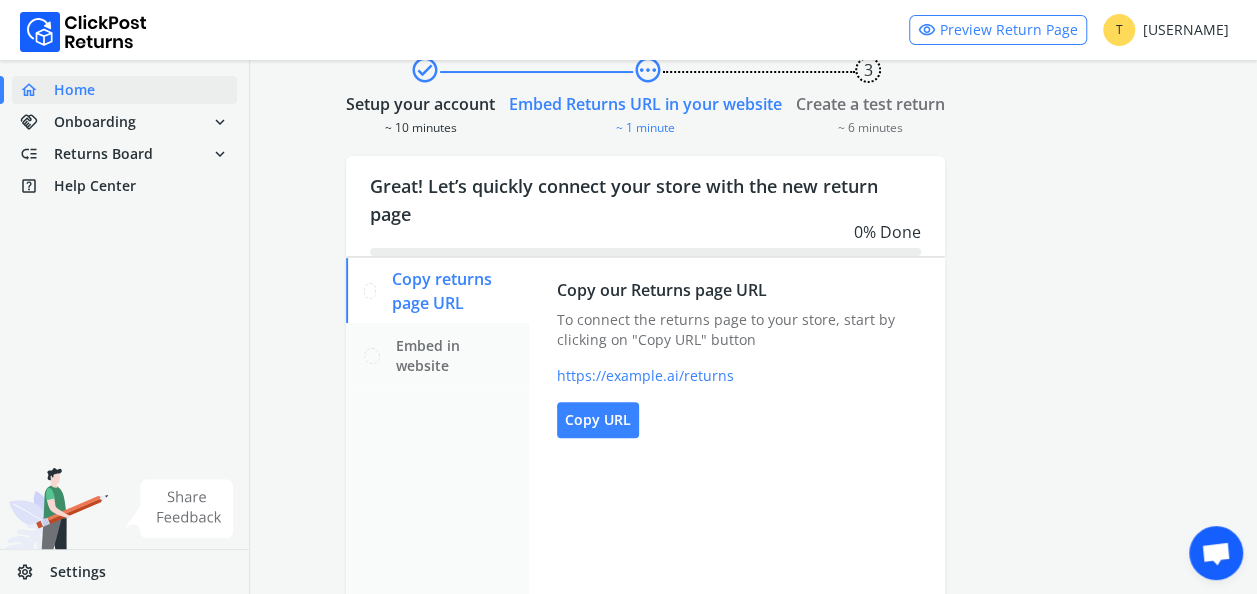 scroll, scrollTop: 93, scrollLeft: 0, axis: vertical 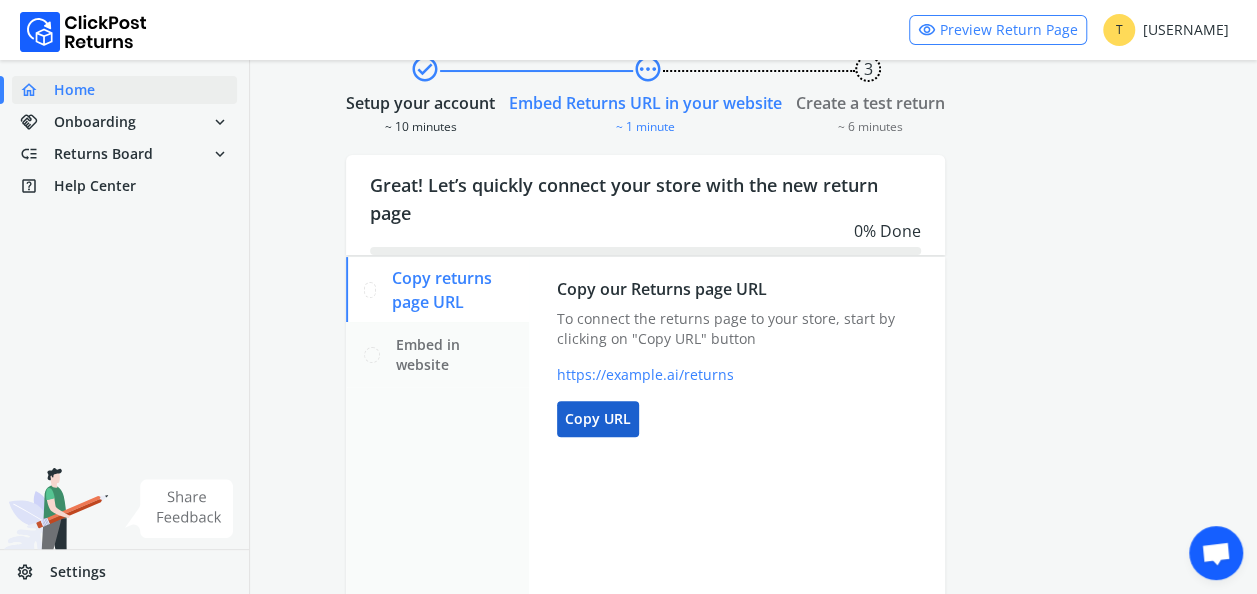 click on "Copy URL" at bounding box center (598, 419) 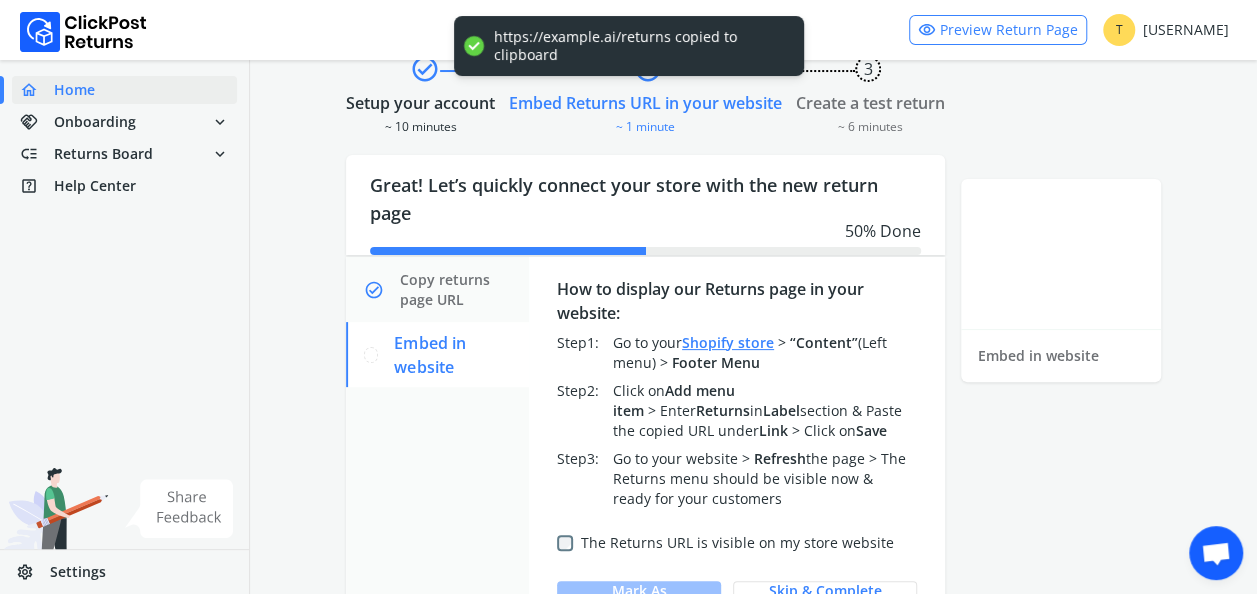 scroll, scrollTop: 11, scrollLeft: 0, axis: vertical 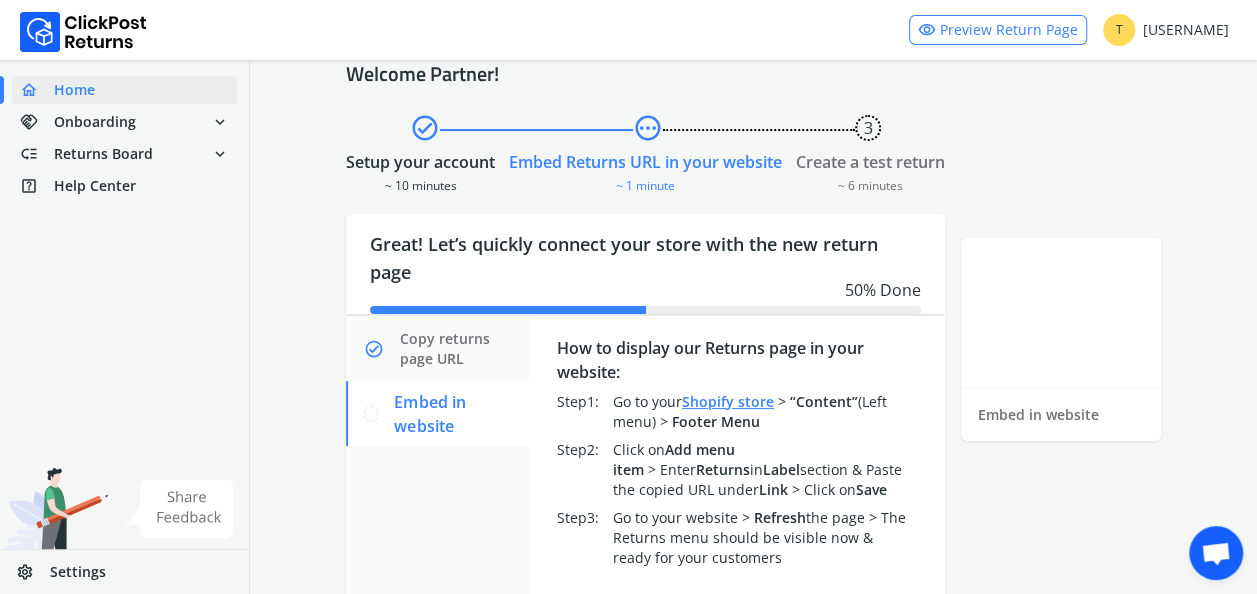 drag, startPoint x: 600, startPoint y: 212, endPoint x: 590, endPoint y: 192, distance: 22.36068 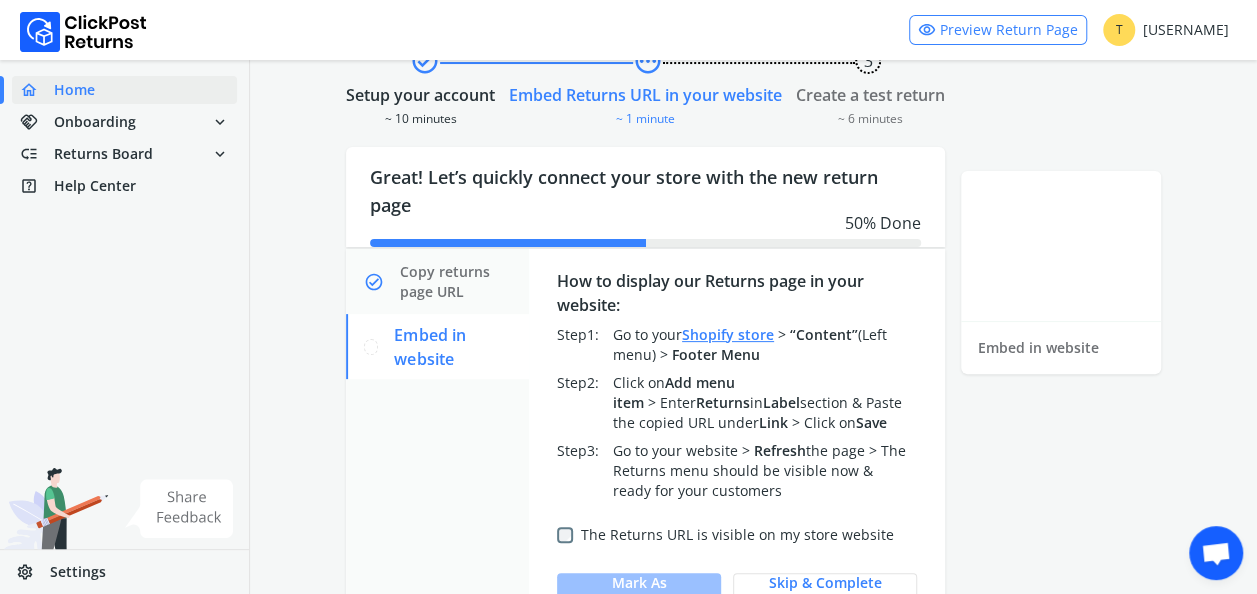 scroll, scrollTop: 100, scrollLeft: 0, axis: vertical 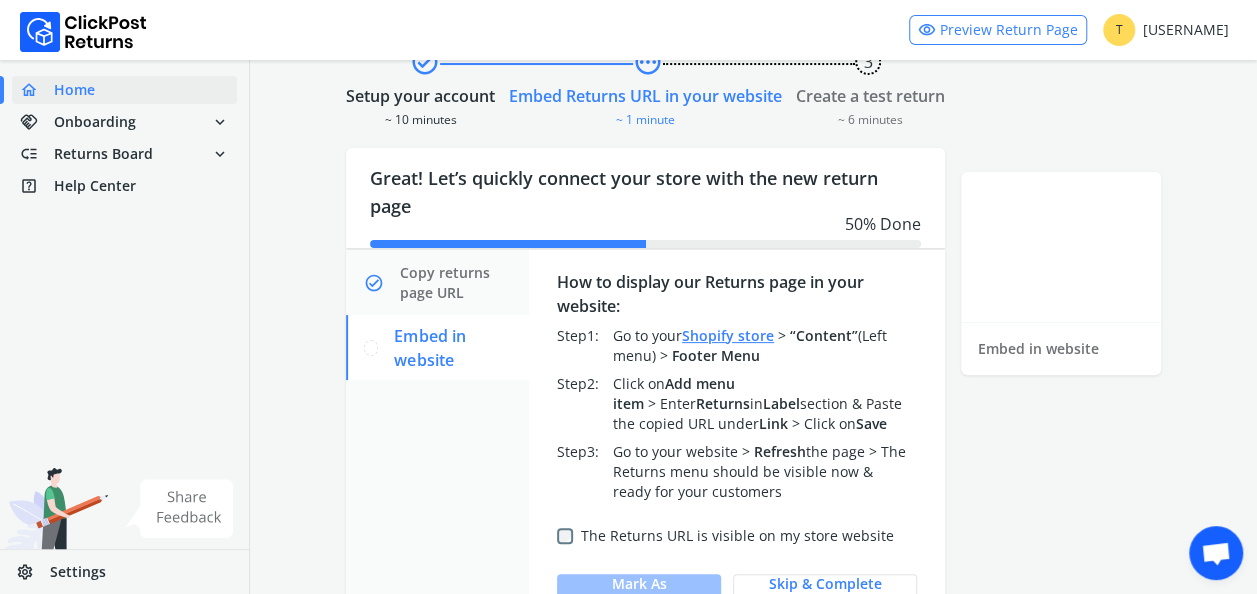 click on "How to display our Returns page in your website:" at bounding box center (737, 294) 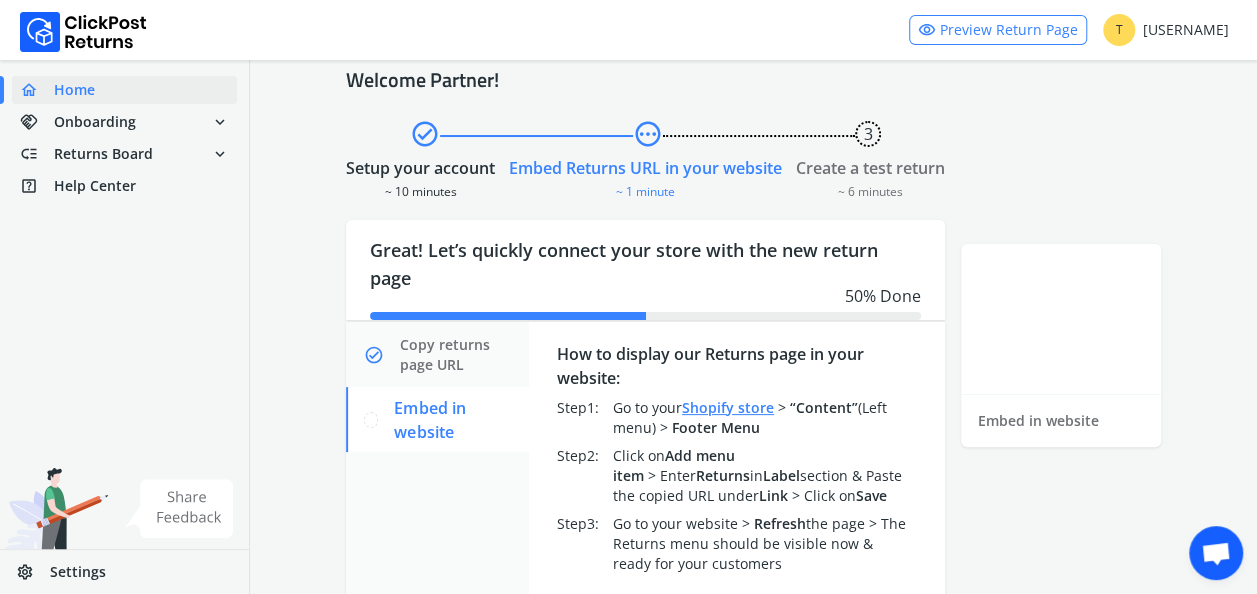 scroll, scrollTop: 0, scrollLeft: 0, axis: both 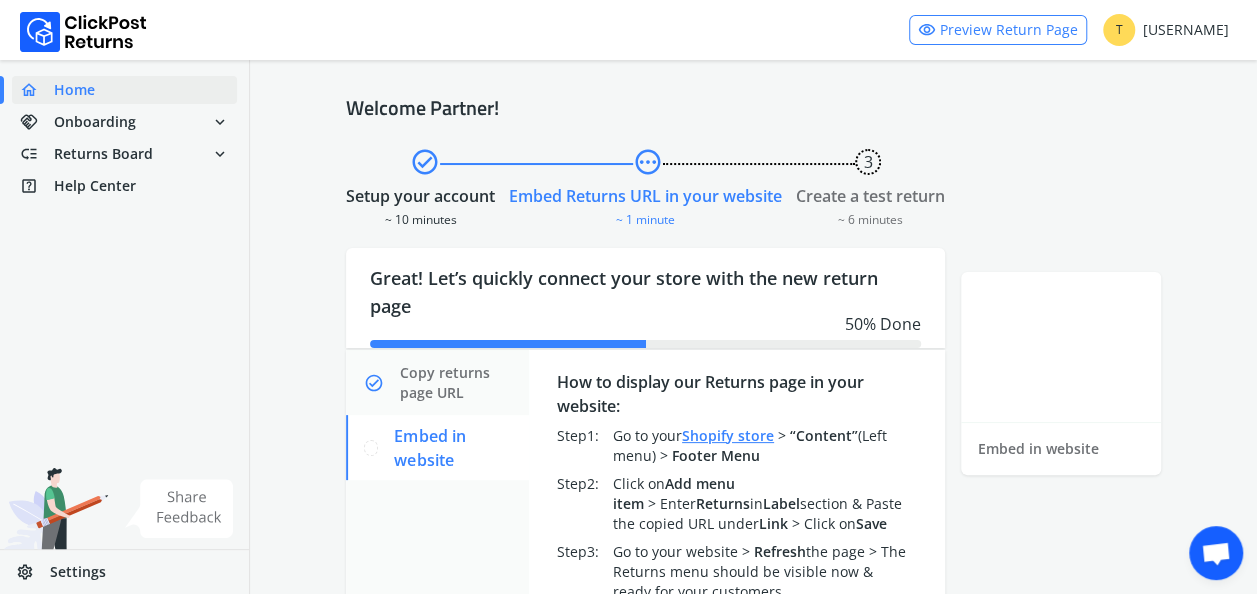 click on "visibility Preview Return Page" at bounding box center (998, 30) 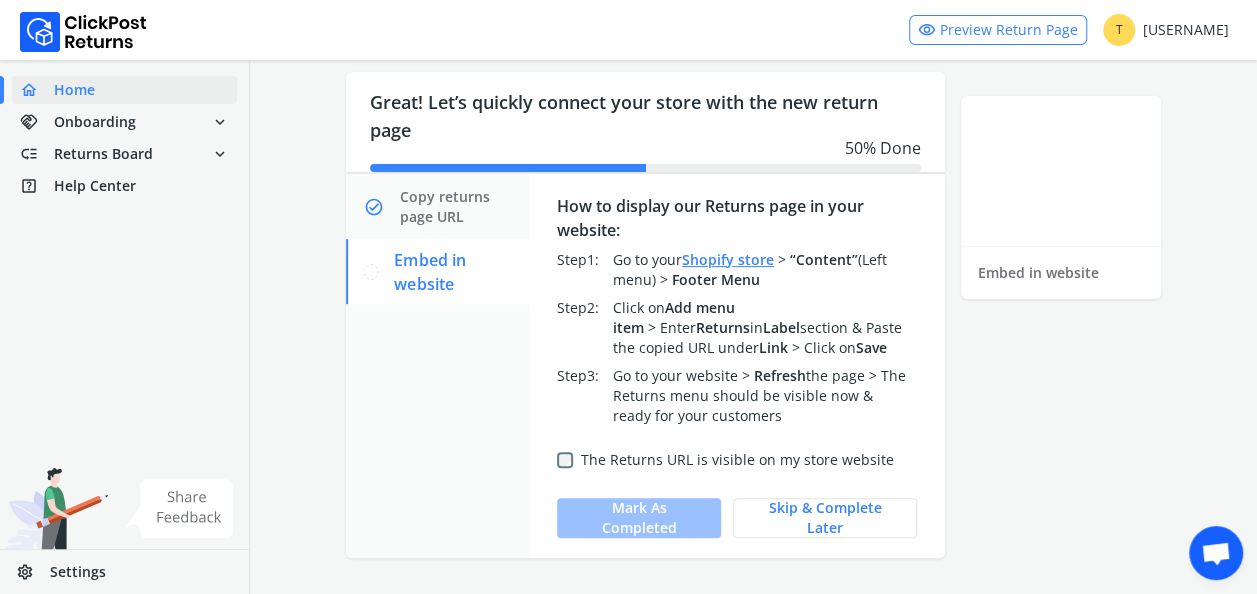 click on "How to display our Returns page in your website: Step  1 :  Go to your  Shopify store > “Content”  (Left menu) > Footer Menu Step  2 :  Click on  Add menu item > Enter  Returns  in  Label  section & Paste the copied URL under  Link > Click on  Save Step  3 :  Go to your website > Refresh  the page > The Returns menu should be visible now & ready for your customers The Returns URL is visible on my store website Mark as completed Skip & complete later" at bounding box center [737, 366] 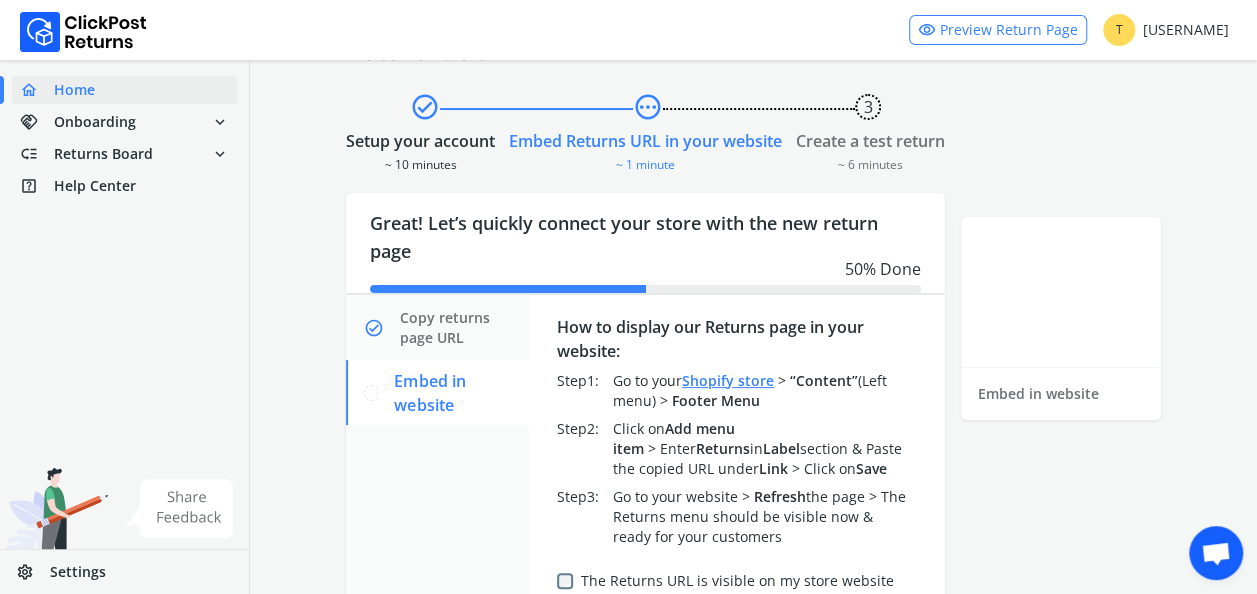 scroll, scrollTop: 46, scrollLeft: 0, axis: vertical 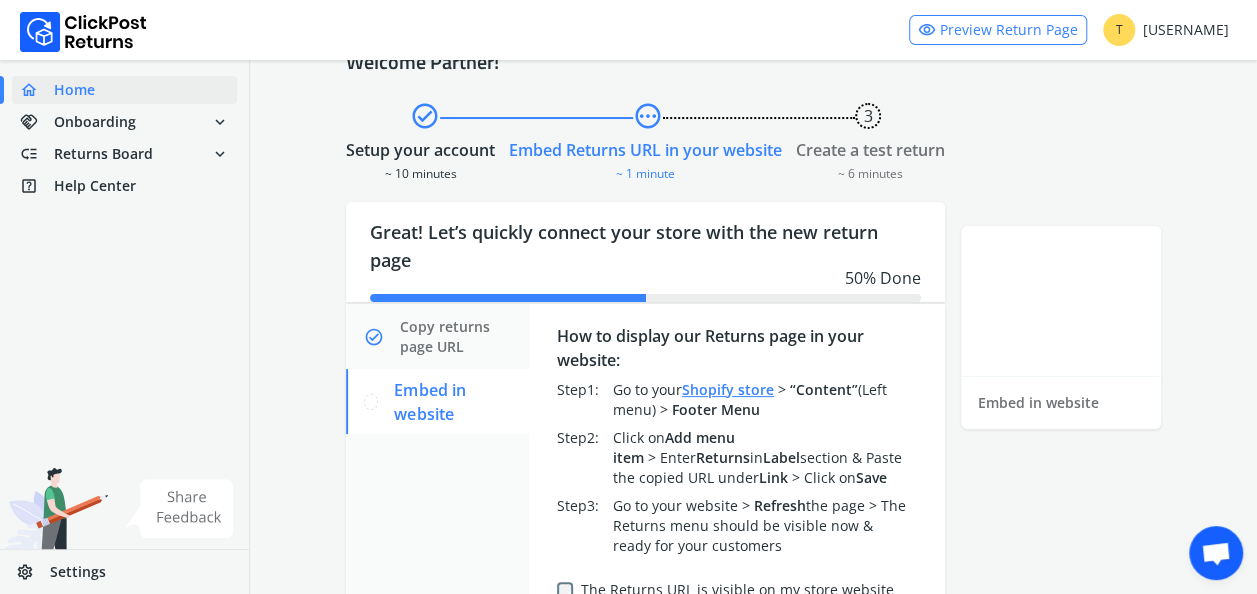 click on "home Home" at bounding box center [124, 90] 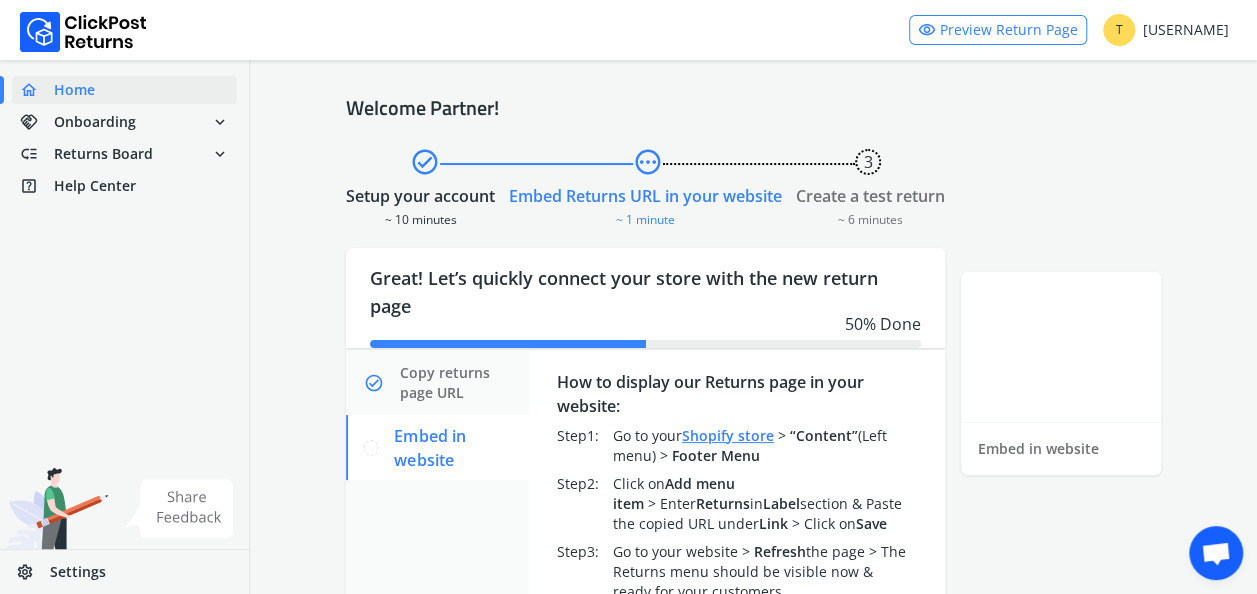 click on "check_circle" at bounding box center (425, 162) 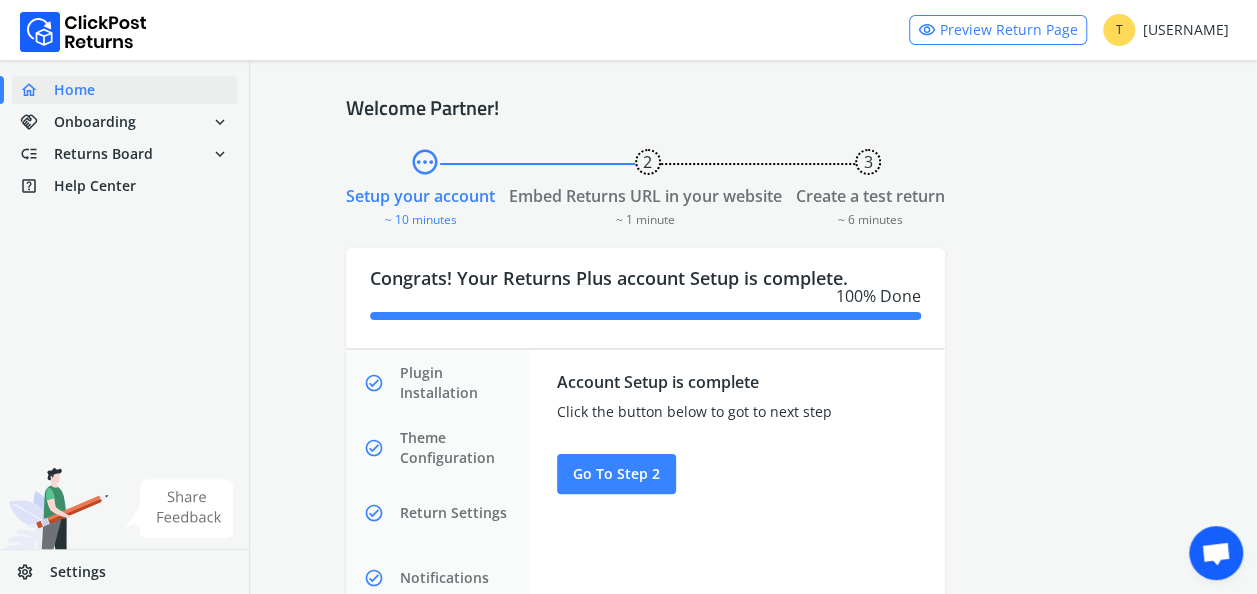 scroll, scrollTop: 67, scrollLeft: 0, axis: vertical 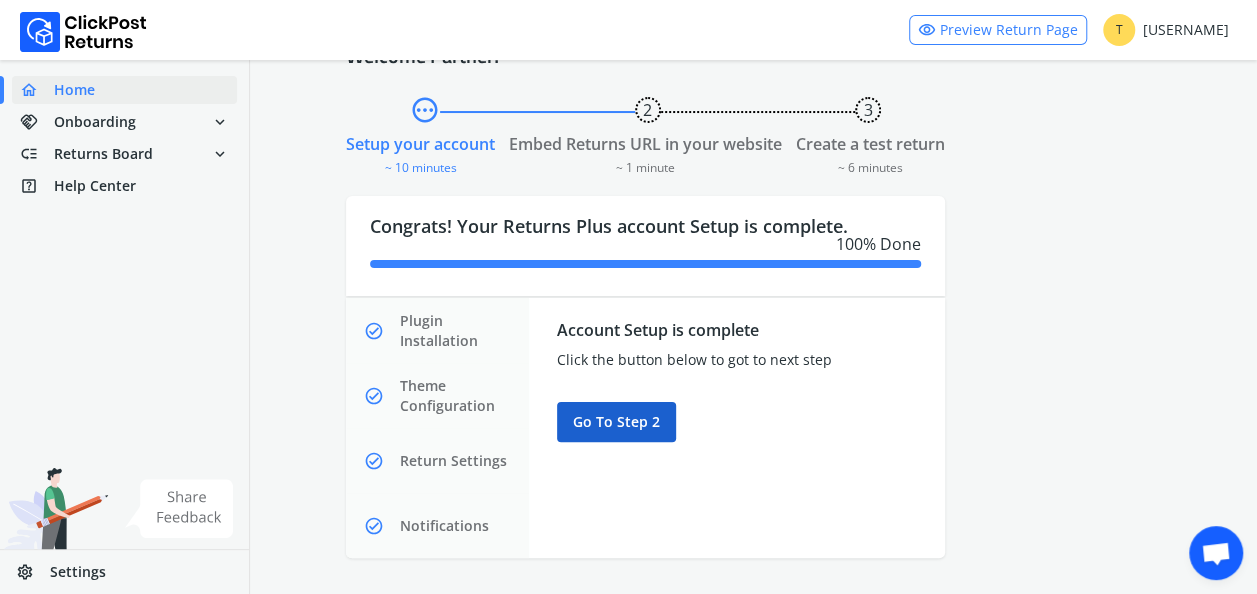 click on "Go to Step 2" at bounding box center (616, 422) 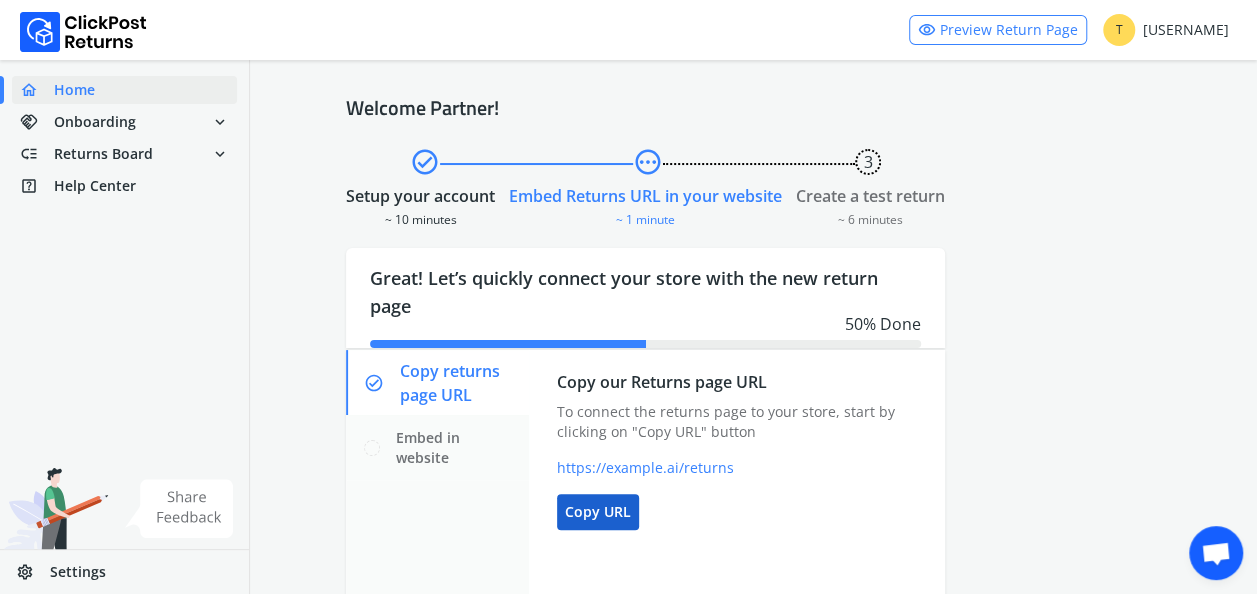 click on "Copy URL" at bounding box center (598, 512) 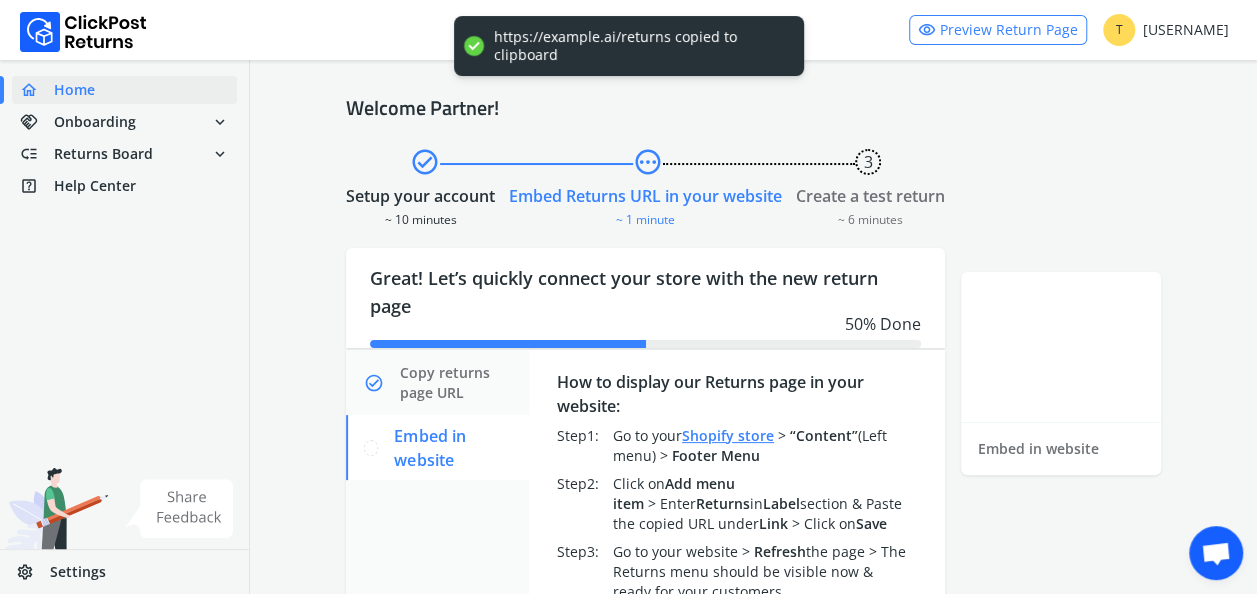 scroll, scrollTop: 11, scrollLeft: 0, axis: vertical 